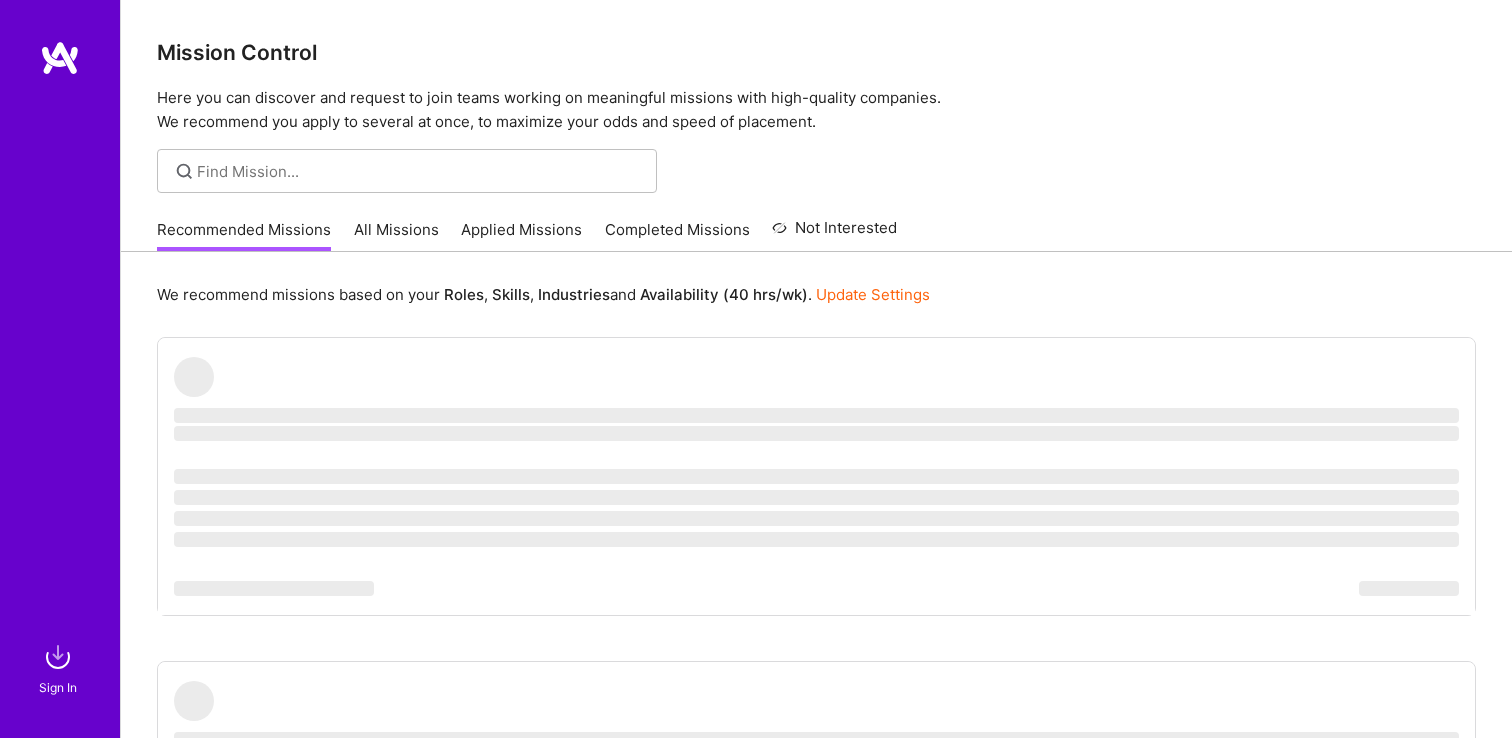 scroll, scrollTop: 100, scrollLeft: 0, axis: vertical 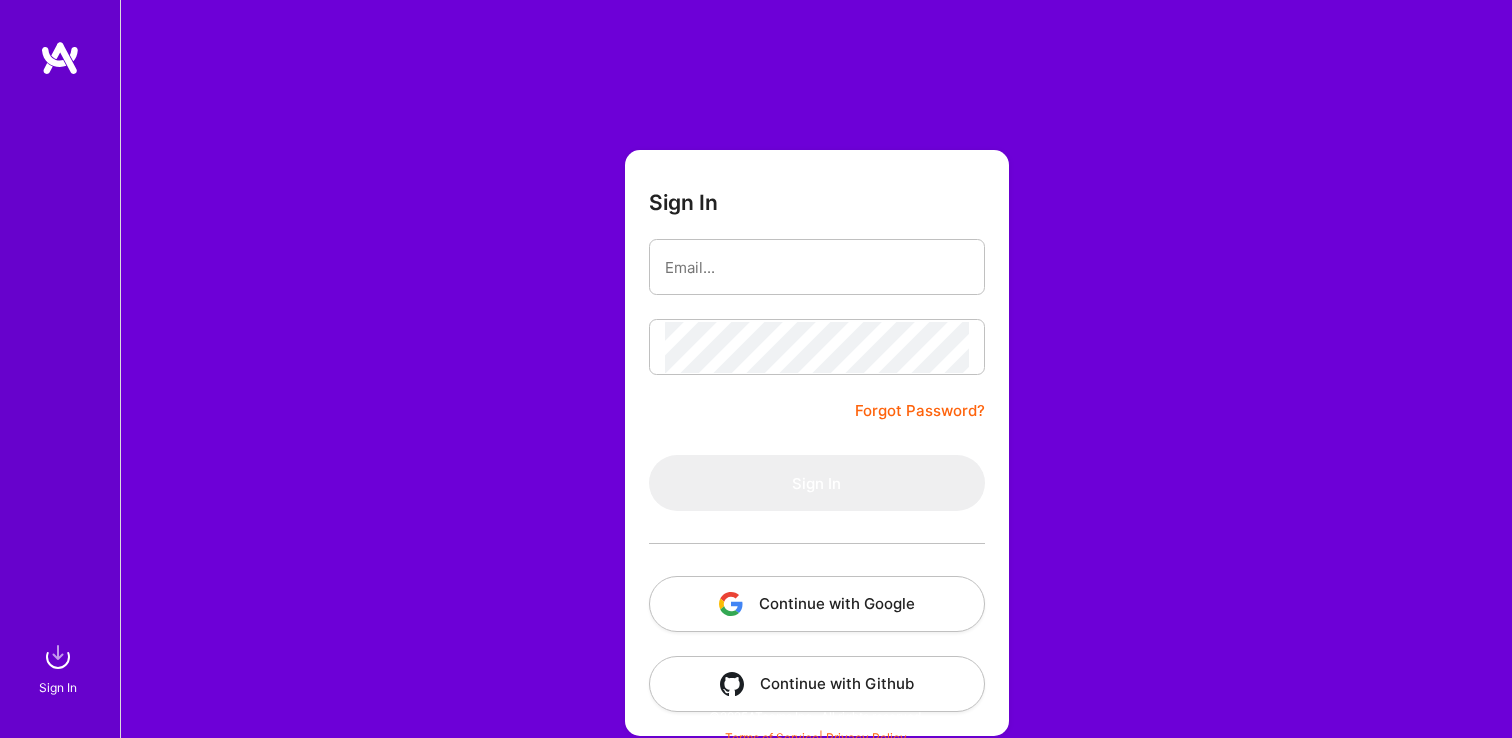 click on "Continue with Google" at bounding box center (817, 604) 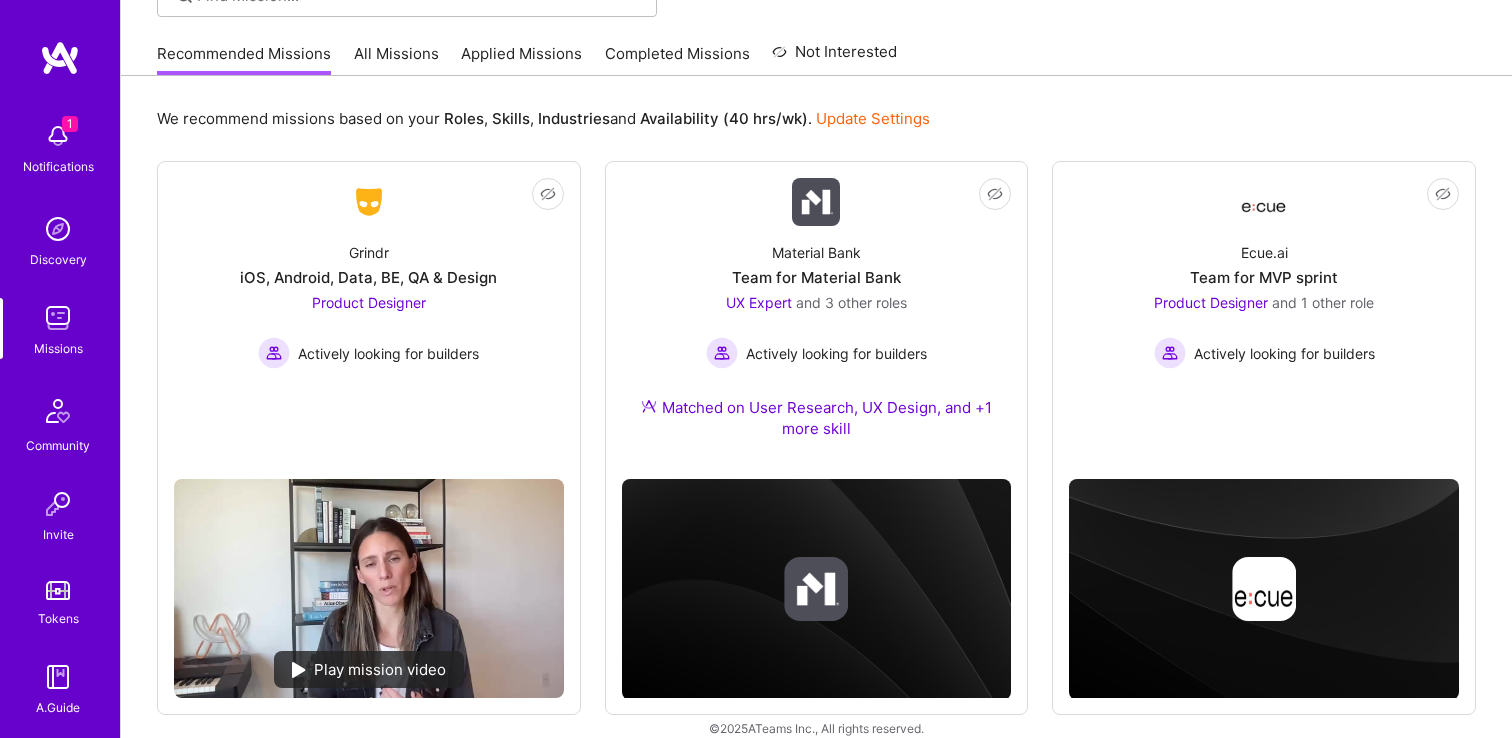 scroll, scrollTop: 201, scrollLeft: 0, axis: vertical 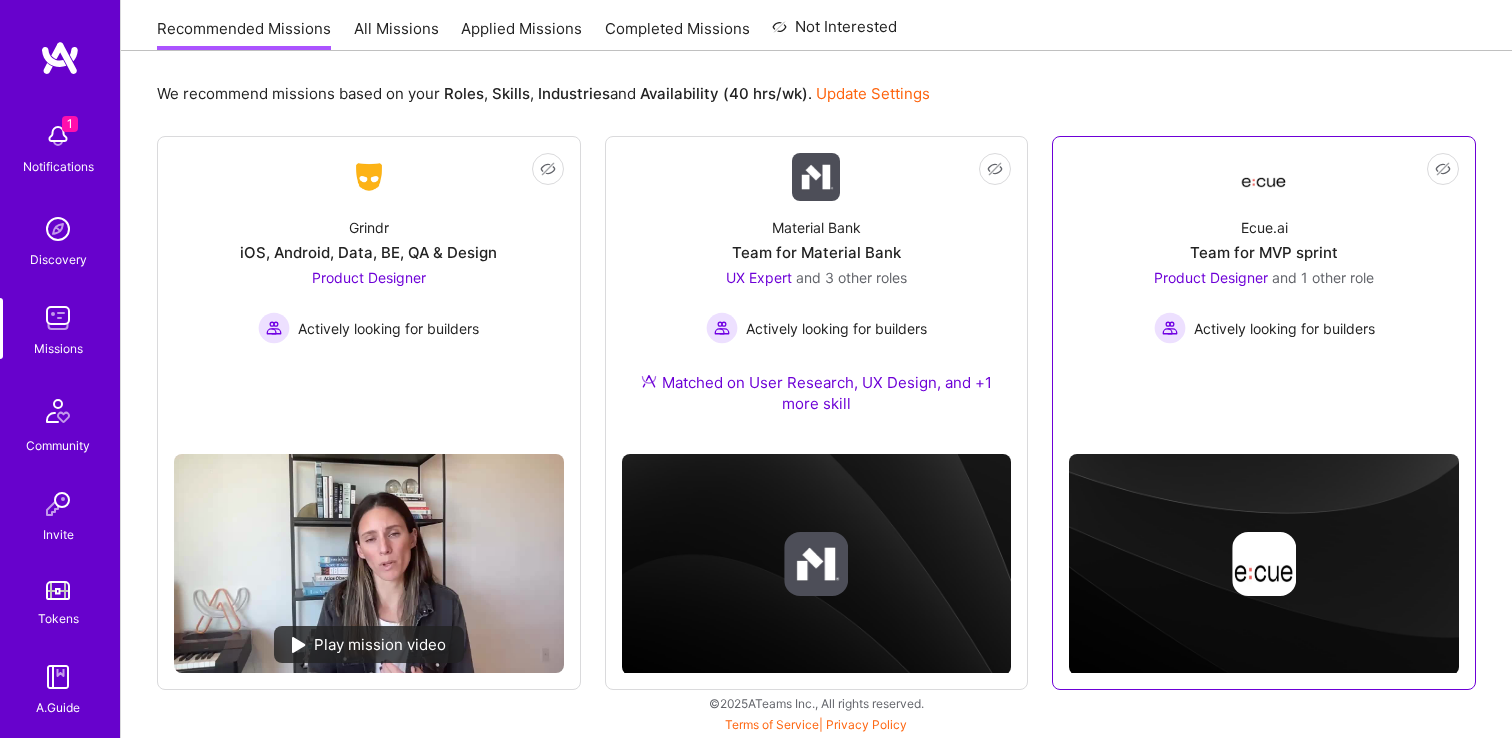 click on "Not Interested Ecue.ai Team for MVP sprint Product Designer   and 1 other role Actively looking for builders" at bounding box center (1264, 279) 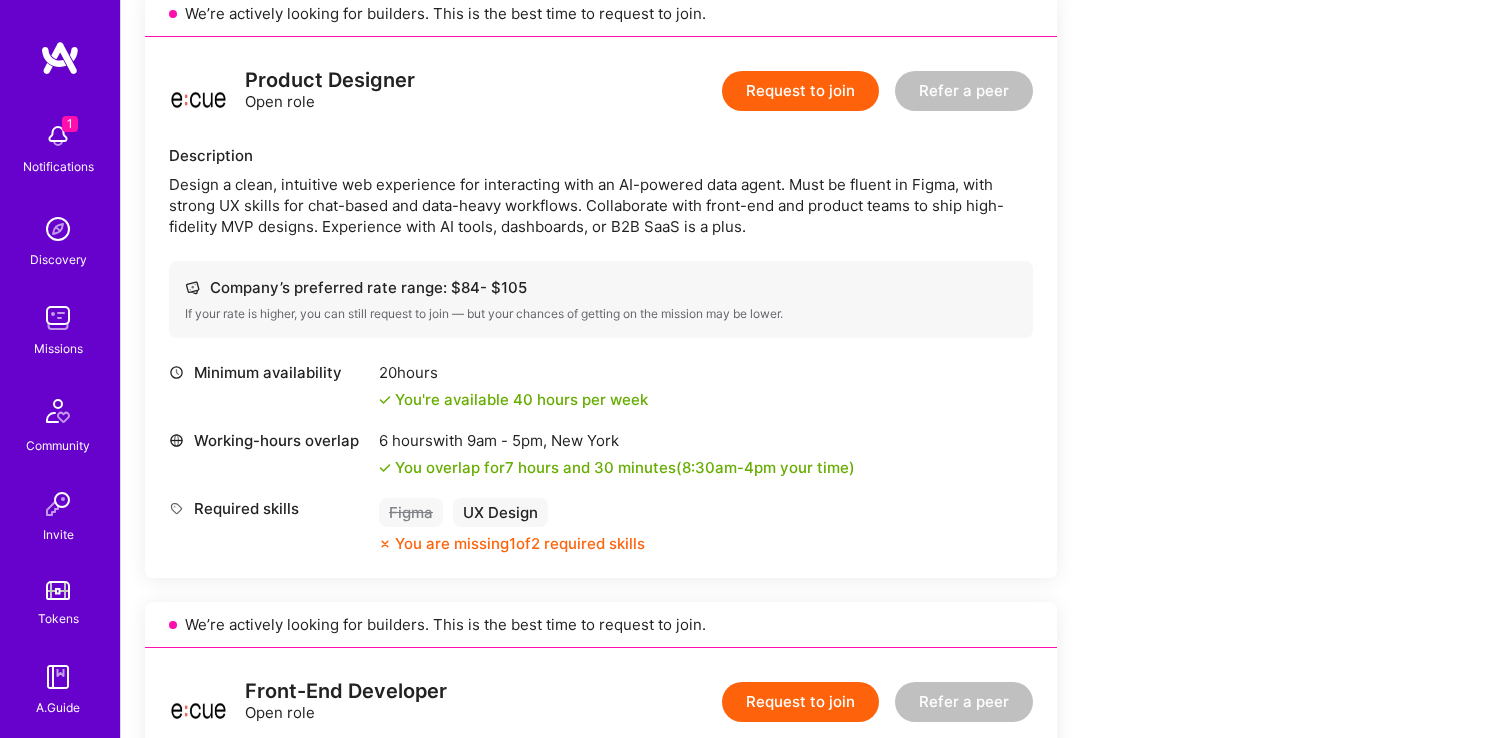 scroll, scrollTop: 482, scrollLeft: 0, axis: vertical 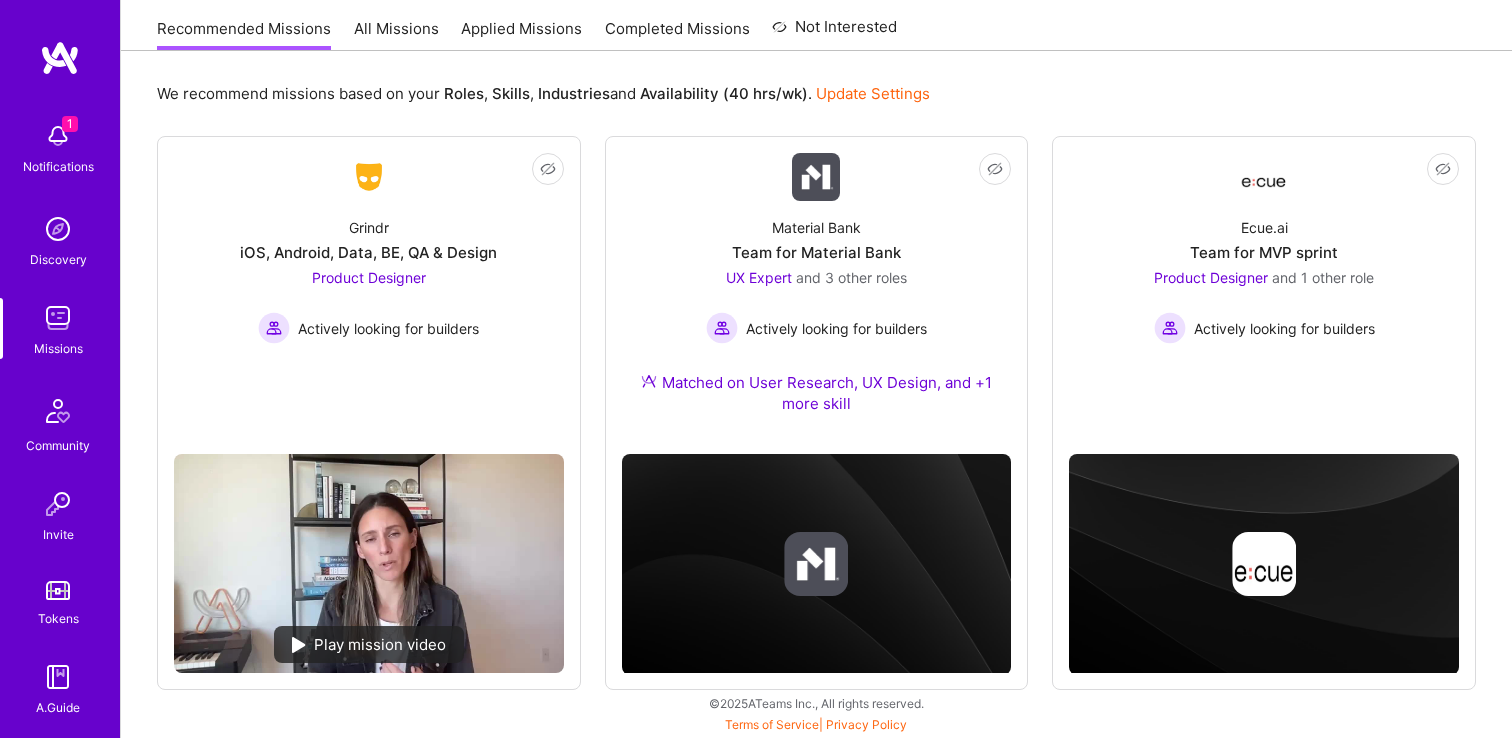 click on "Notifications" at bounding box center [58, 166] 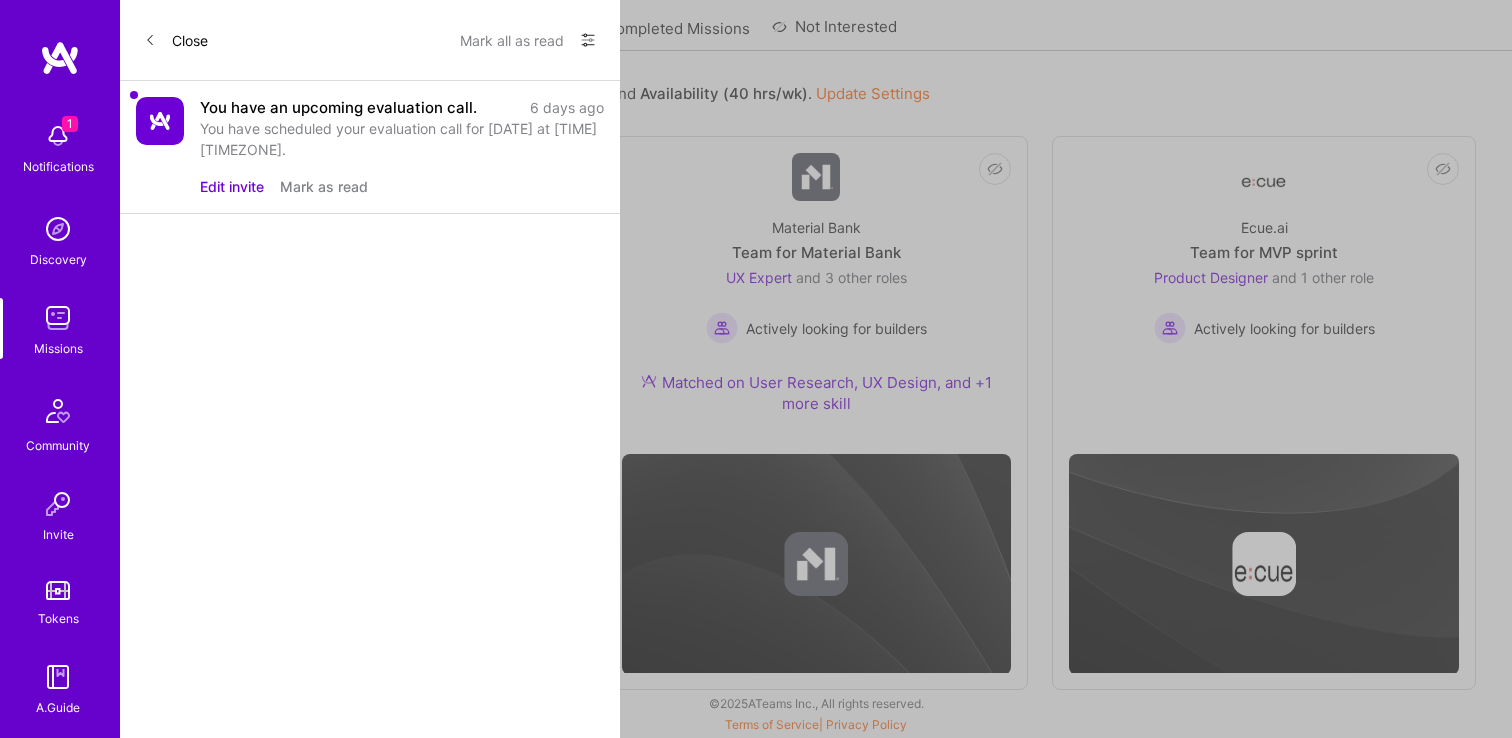 click on "Mark as read" at bounding box center (324, 186) 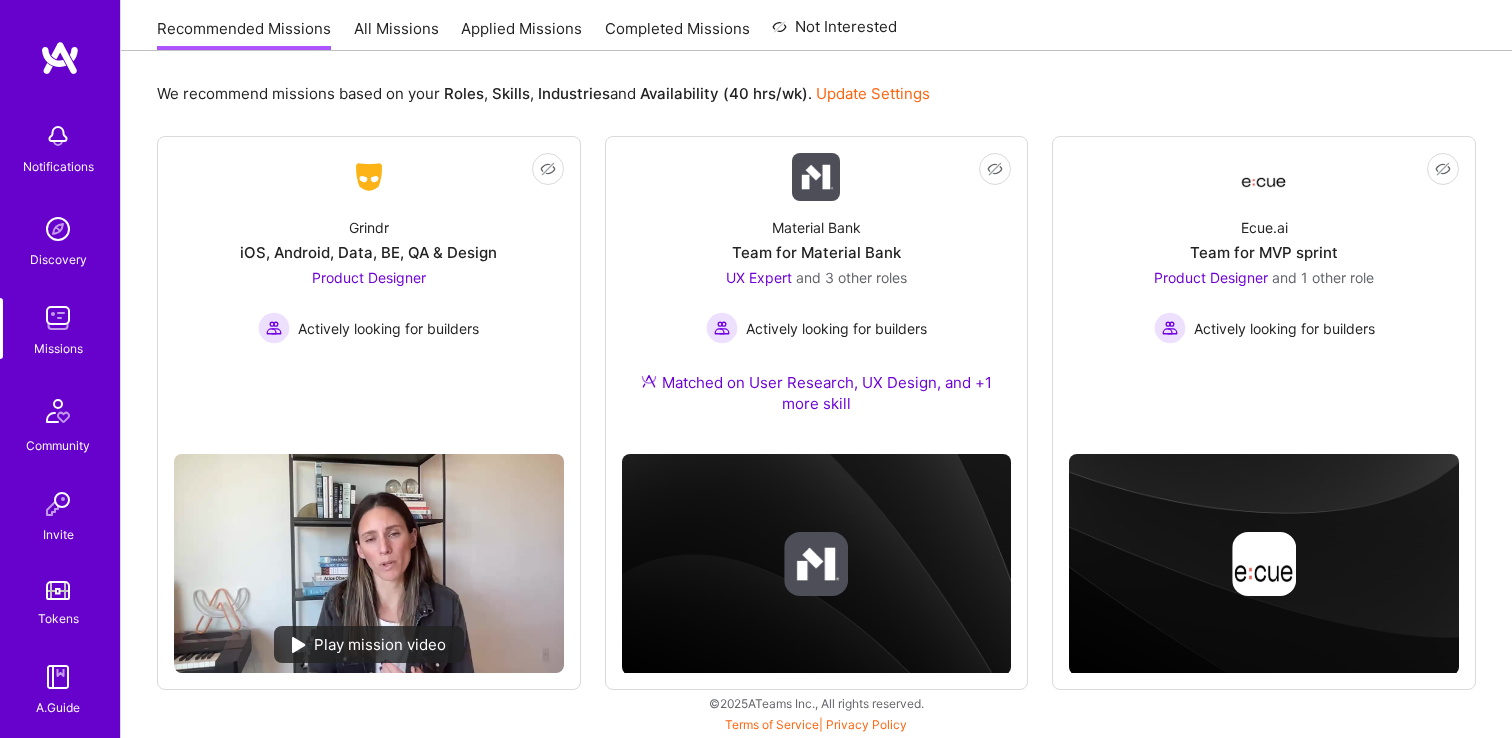 click on "Notifications Discovery Missions Community Invite Tokens A.Guide" at bounding box center (60, 379) 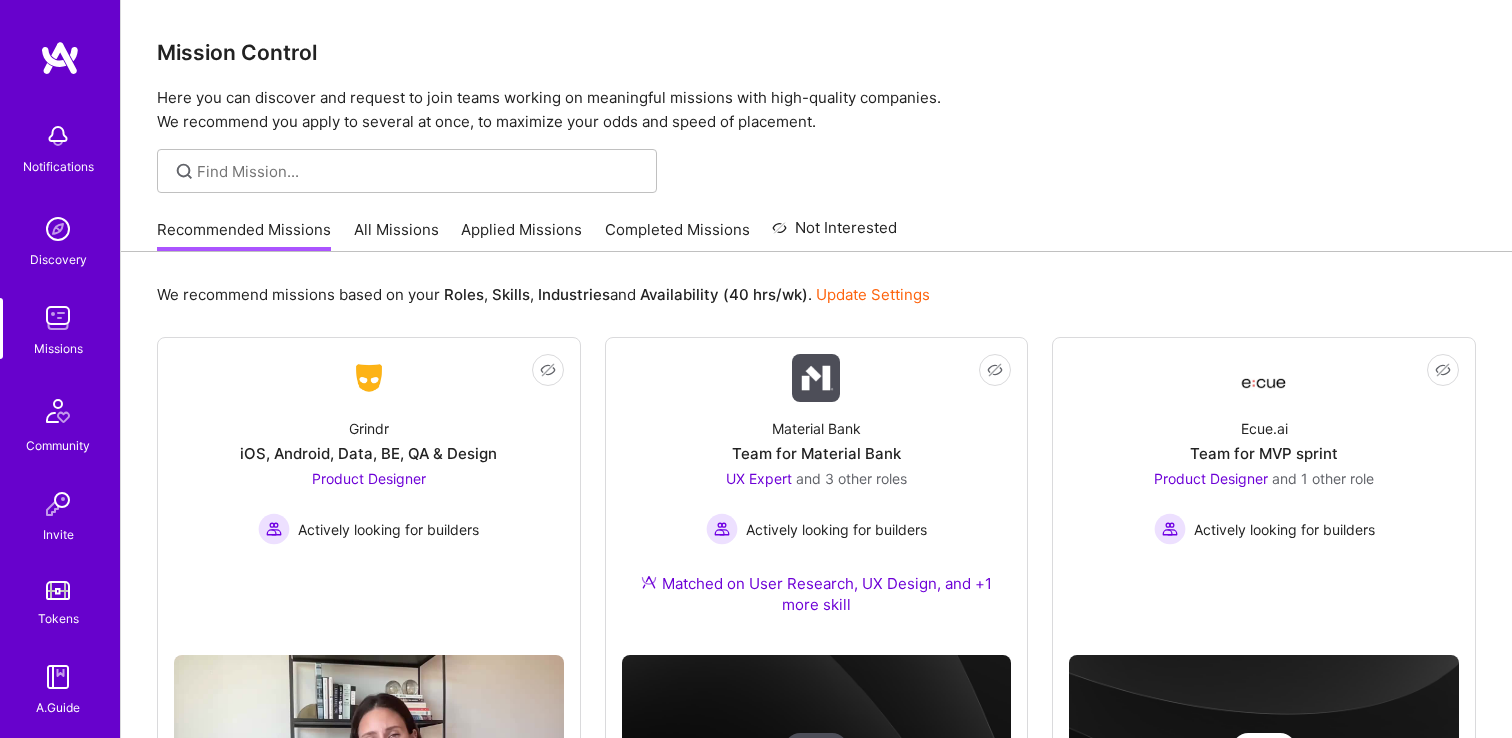 click on "Update Settings" at bounding box center (873, 294) 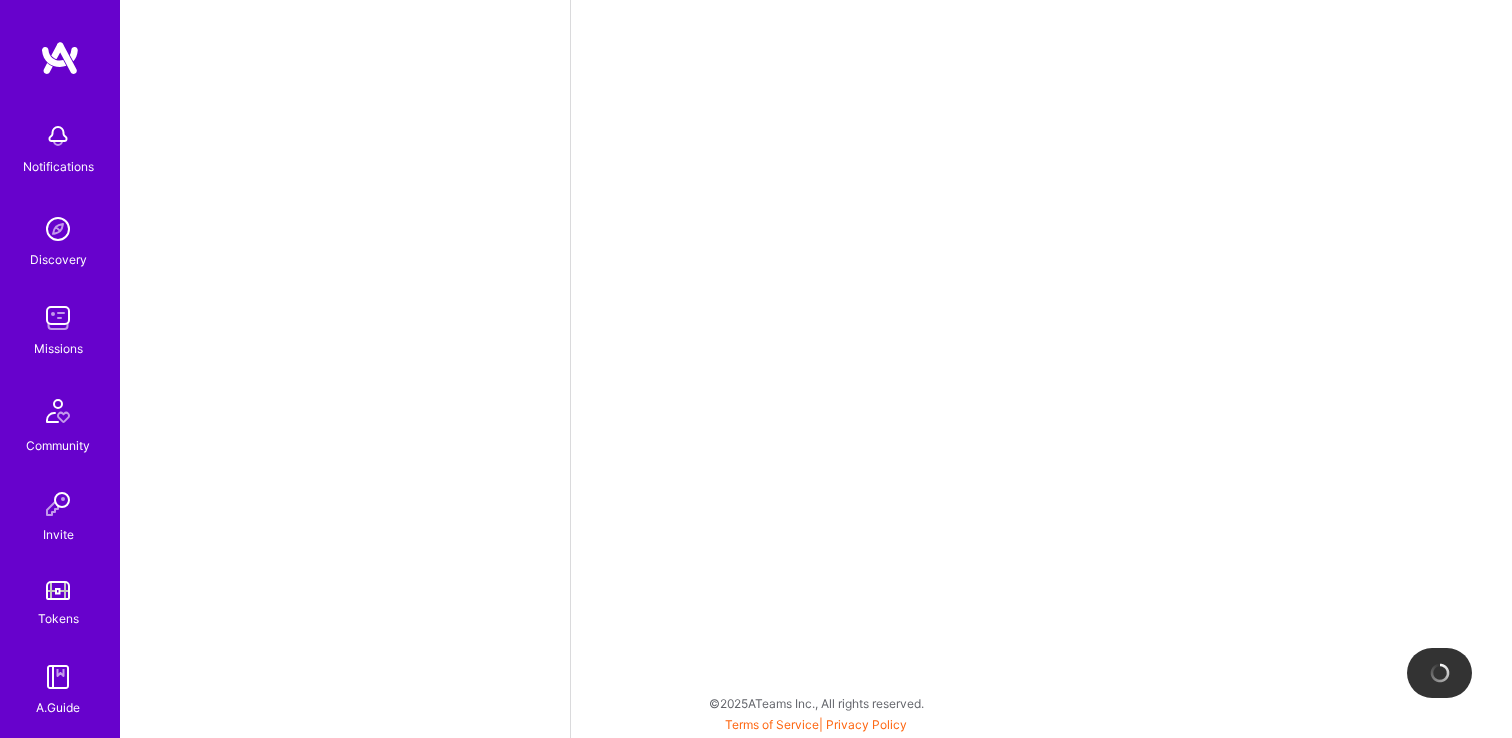 select on "US" 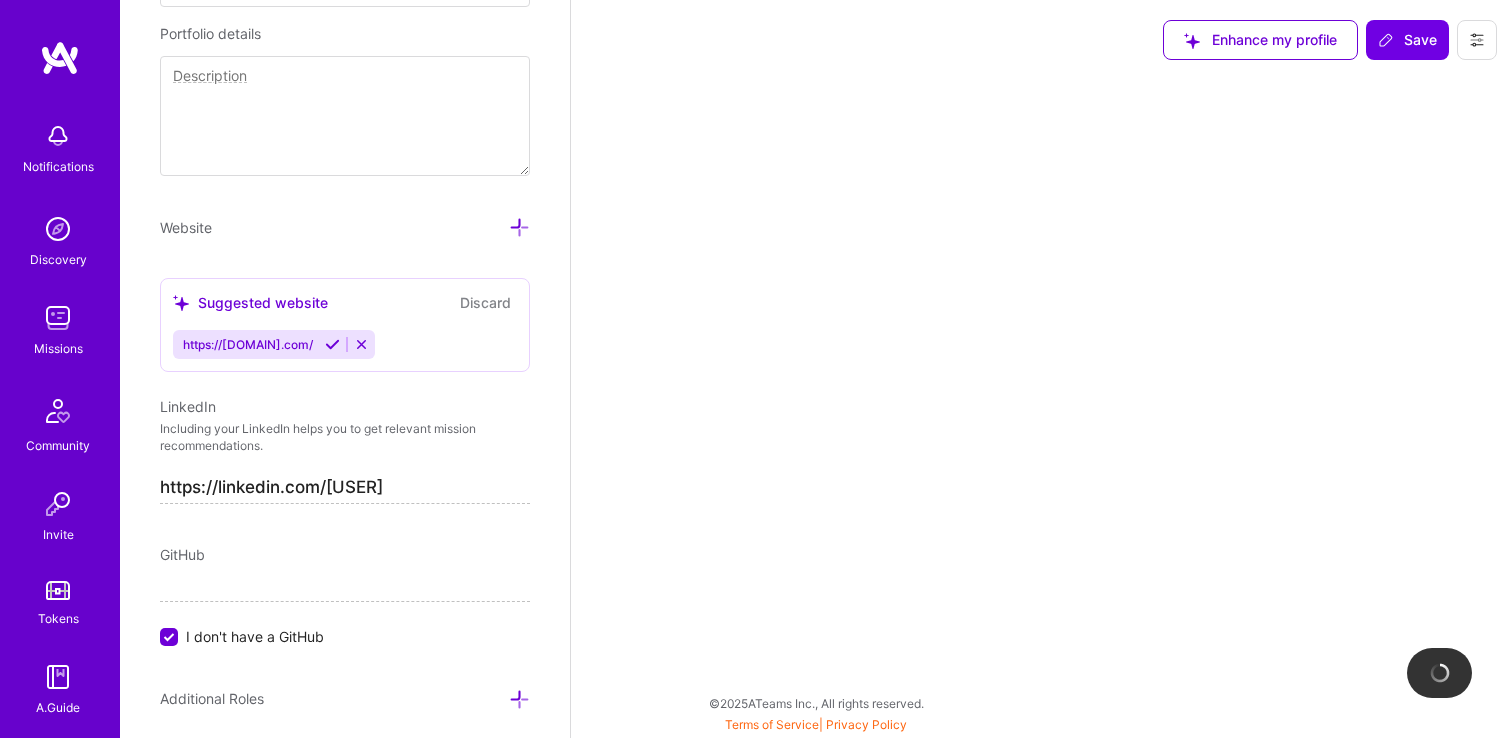 select on "Right Now" 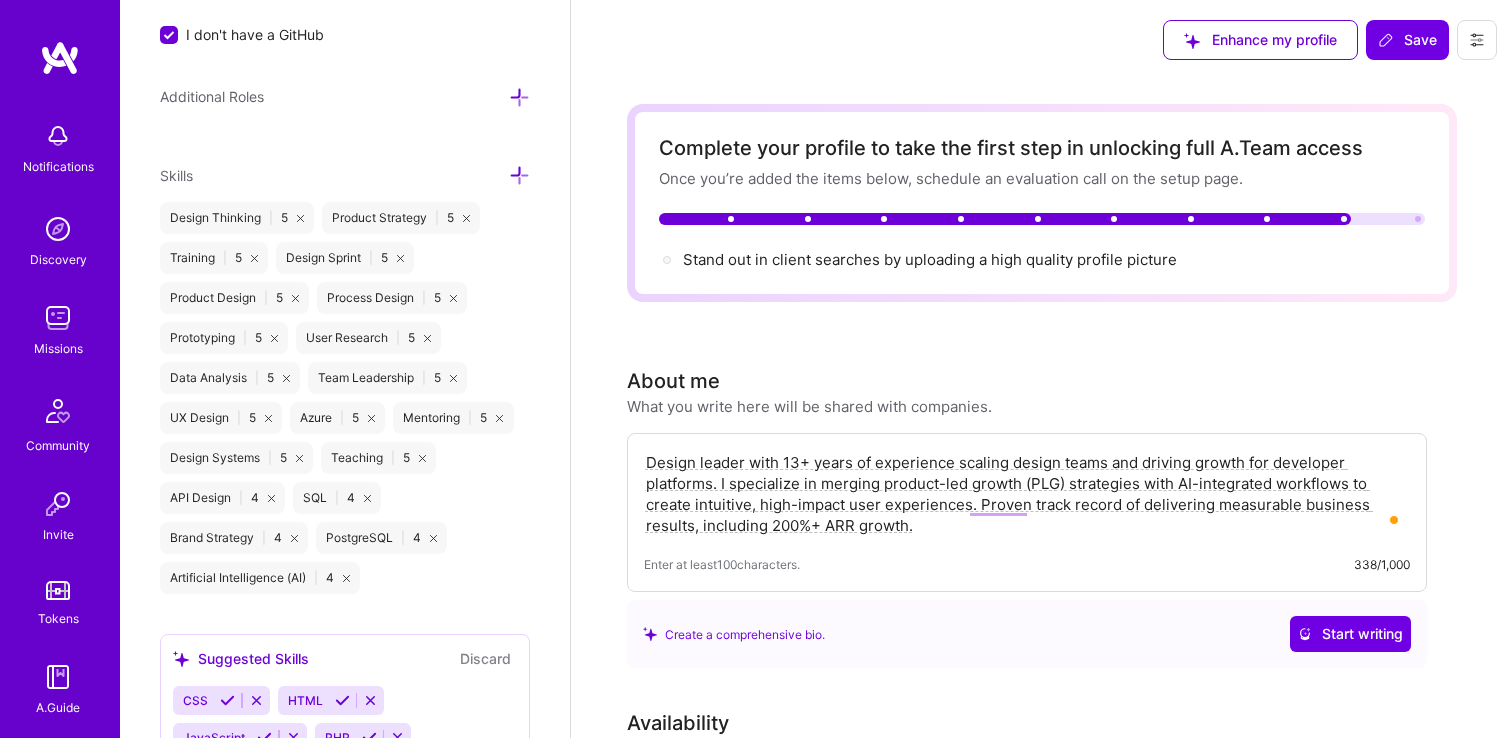 scroll, scrollTop: 1878, scrollLeft: 0, axis: vertical 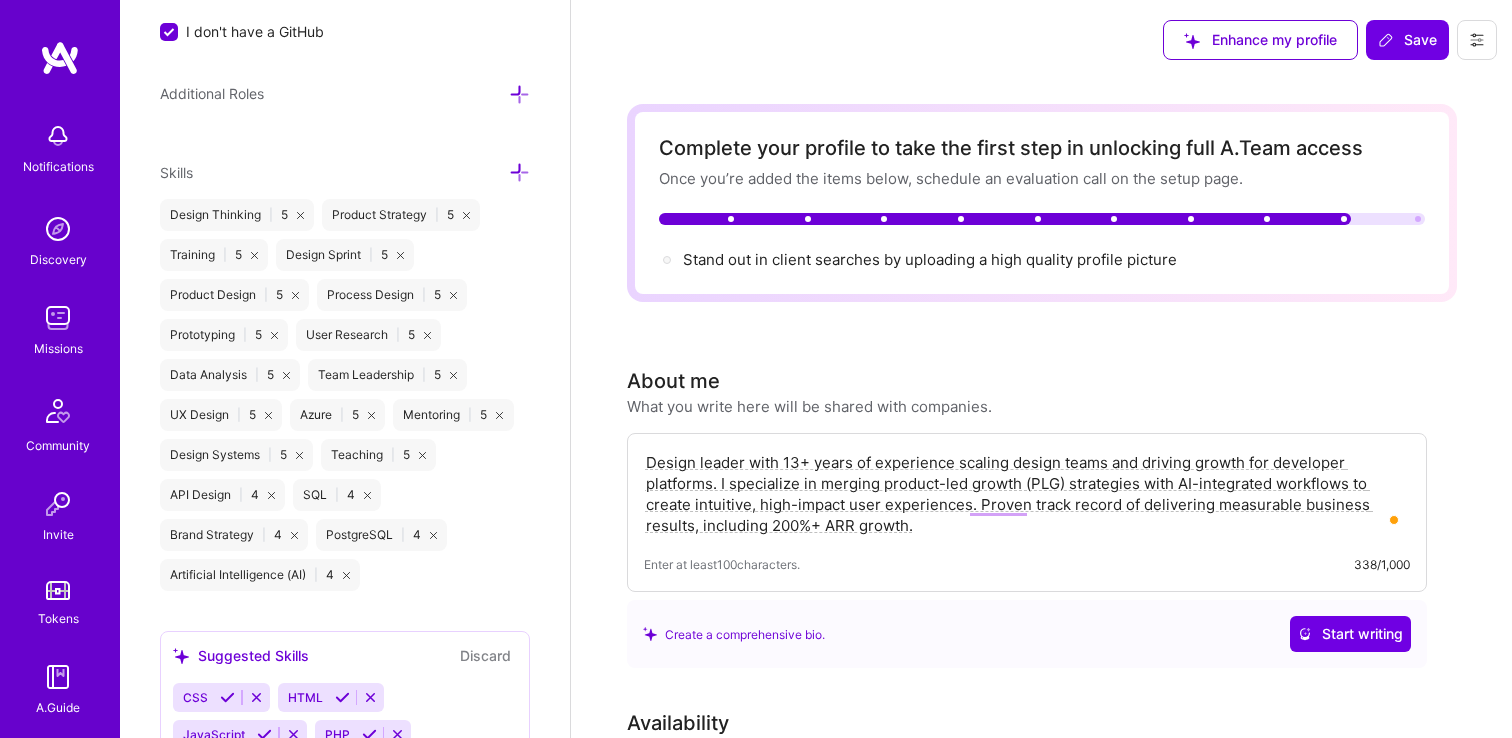 click at bounding box center [519, 172] 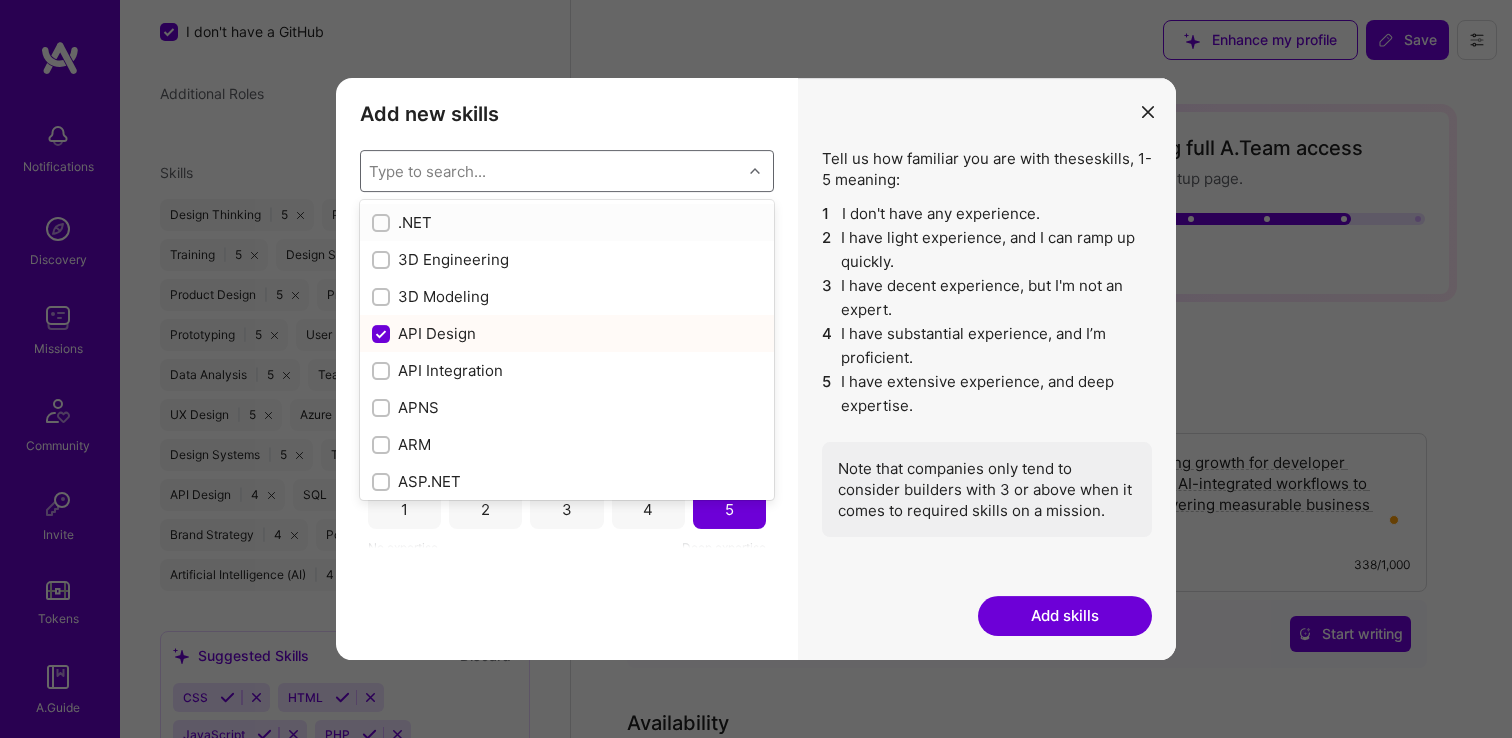 click on "Type to search..." at bounding box center (551, 171) 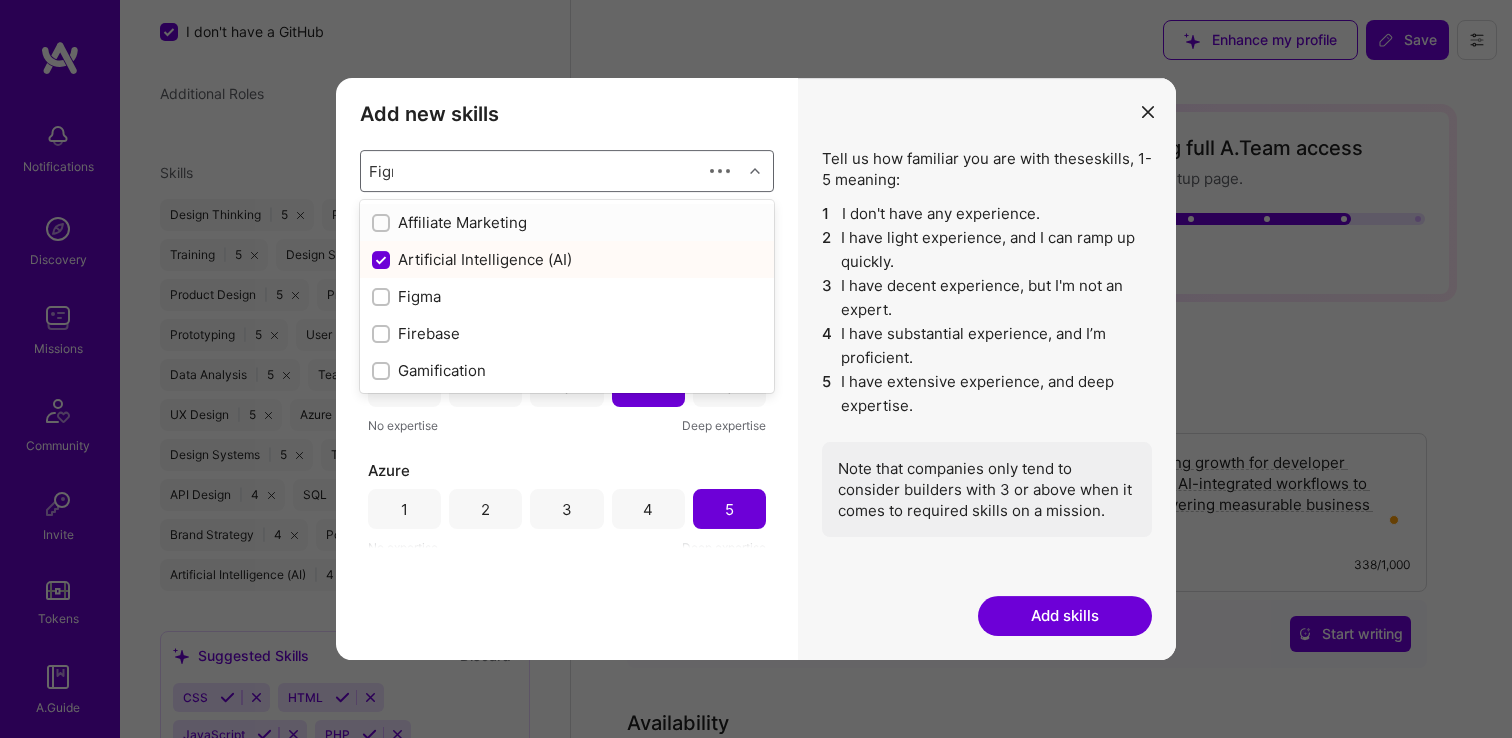 type on "Figma" 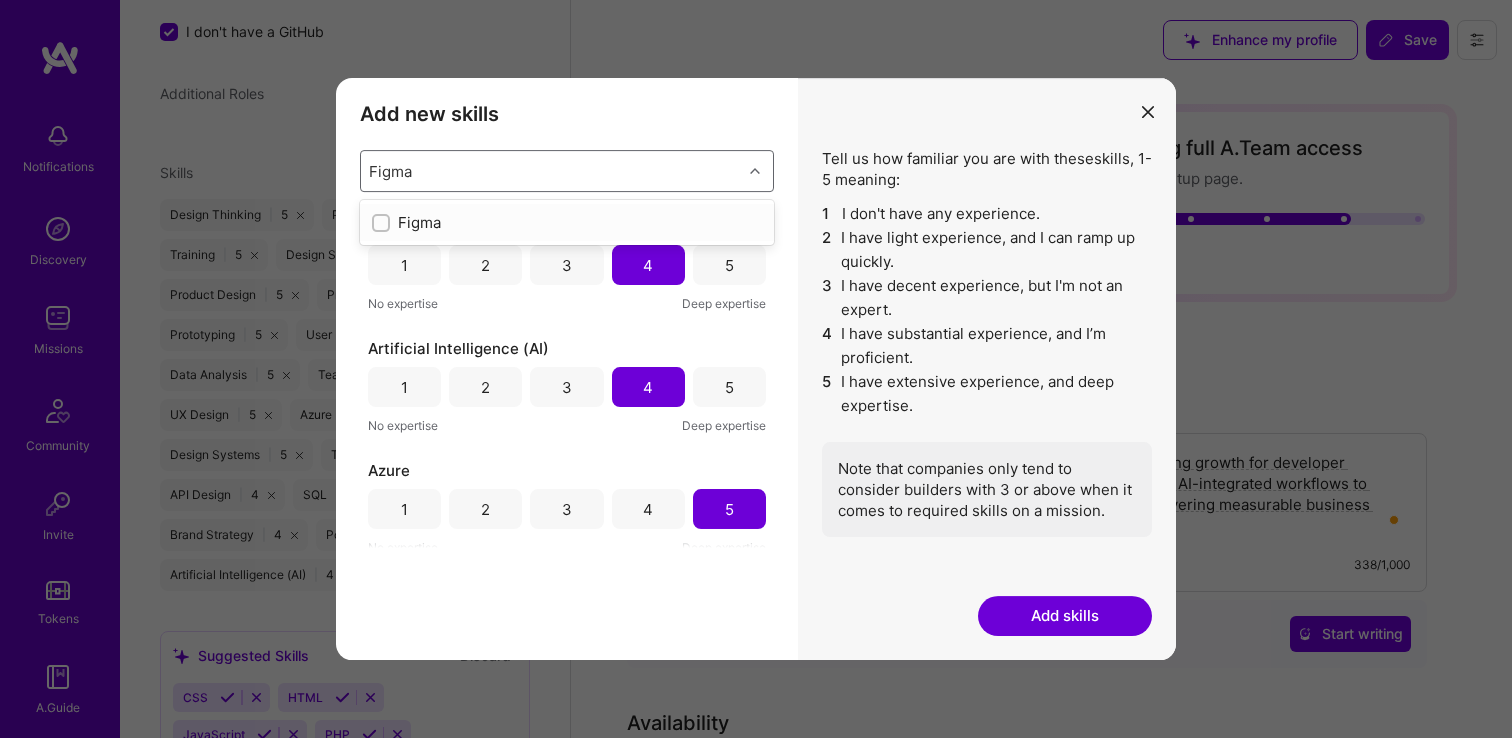 click at bounding box center [383, 224] 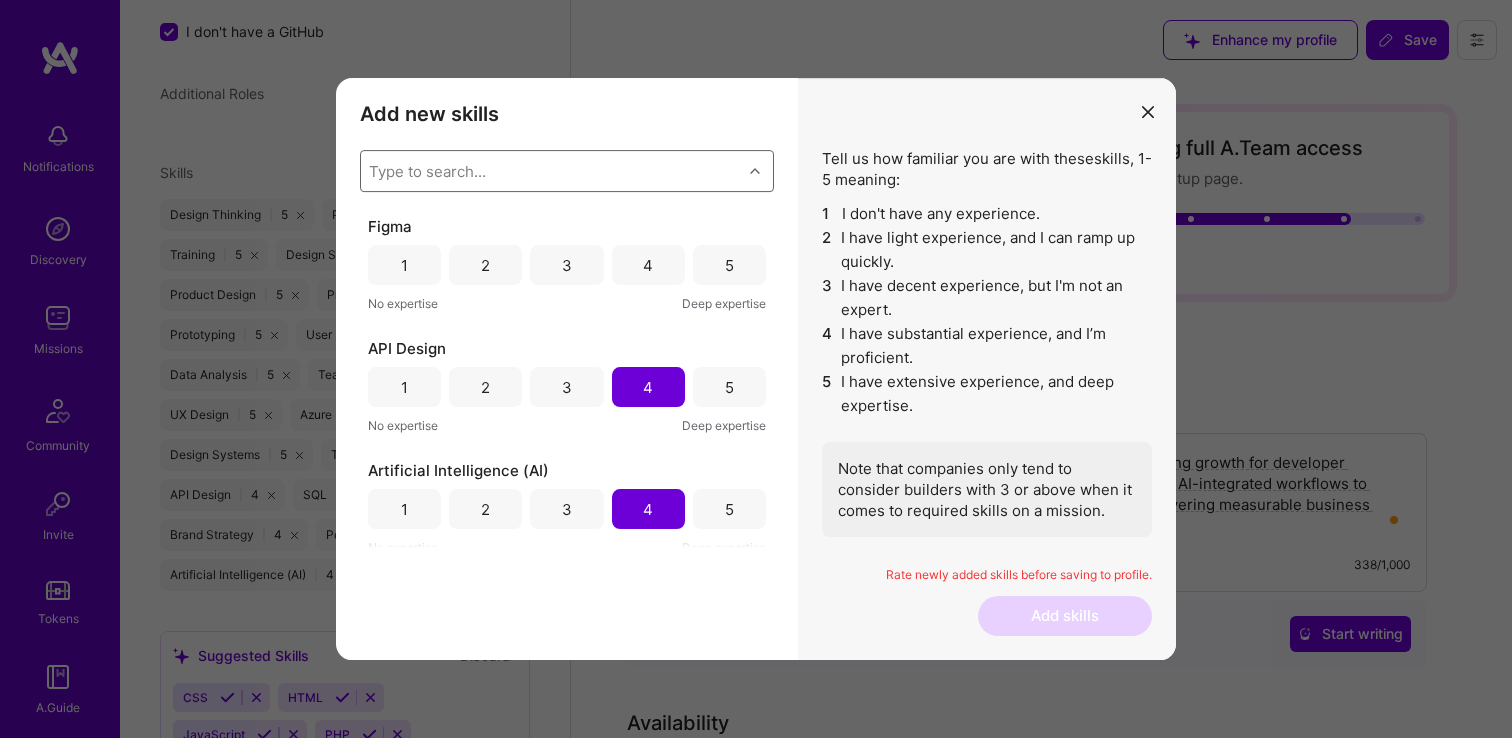 click on "Type to search..." at bounding box center (551, 171) 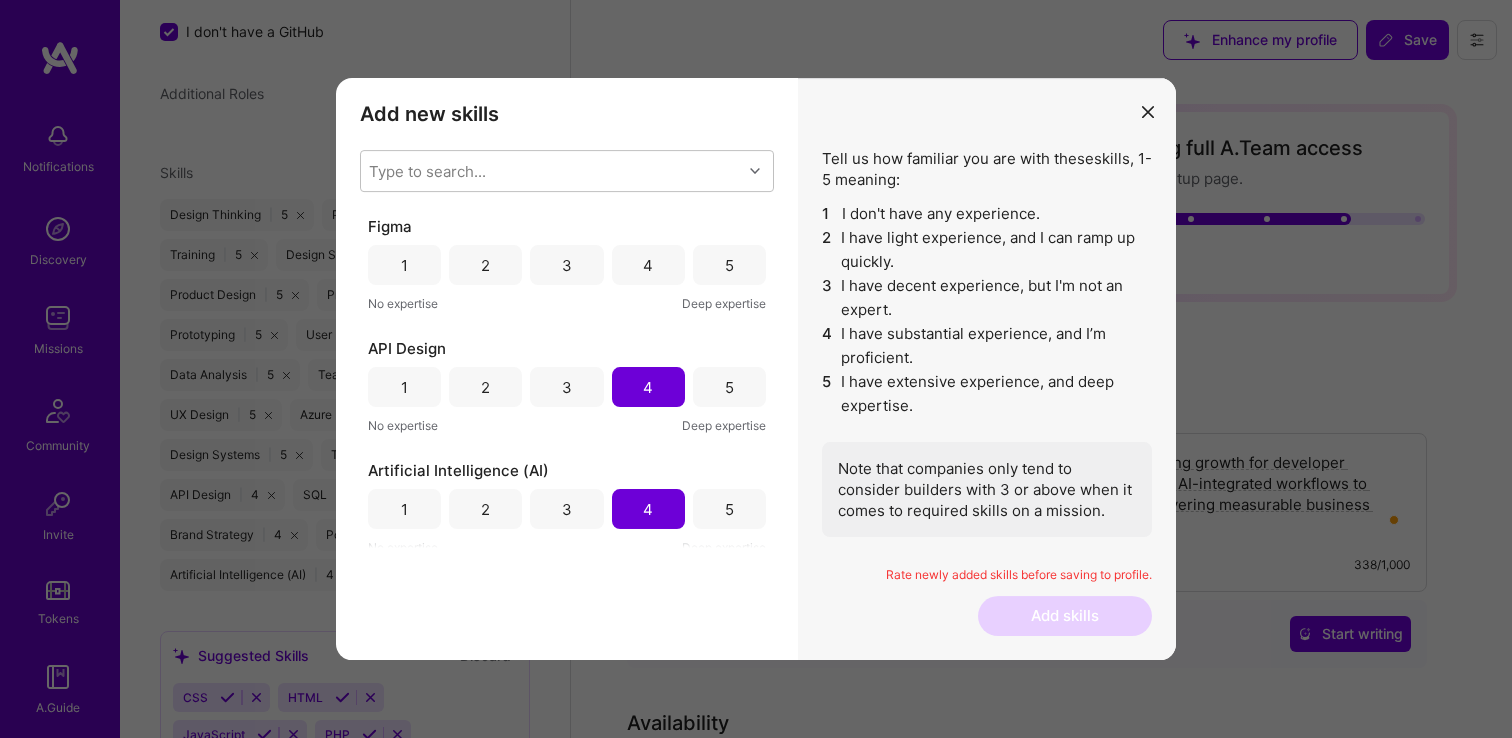 click on "5" at bounding box center (729, 265) 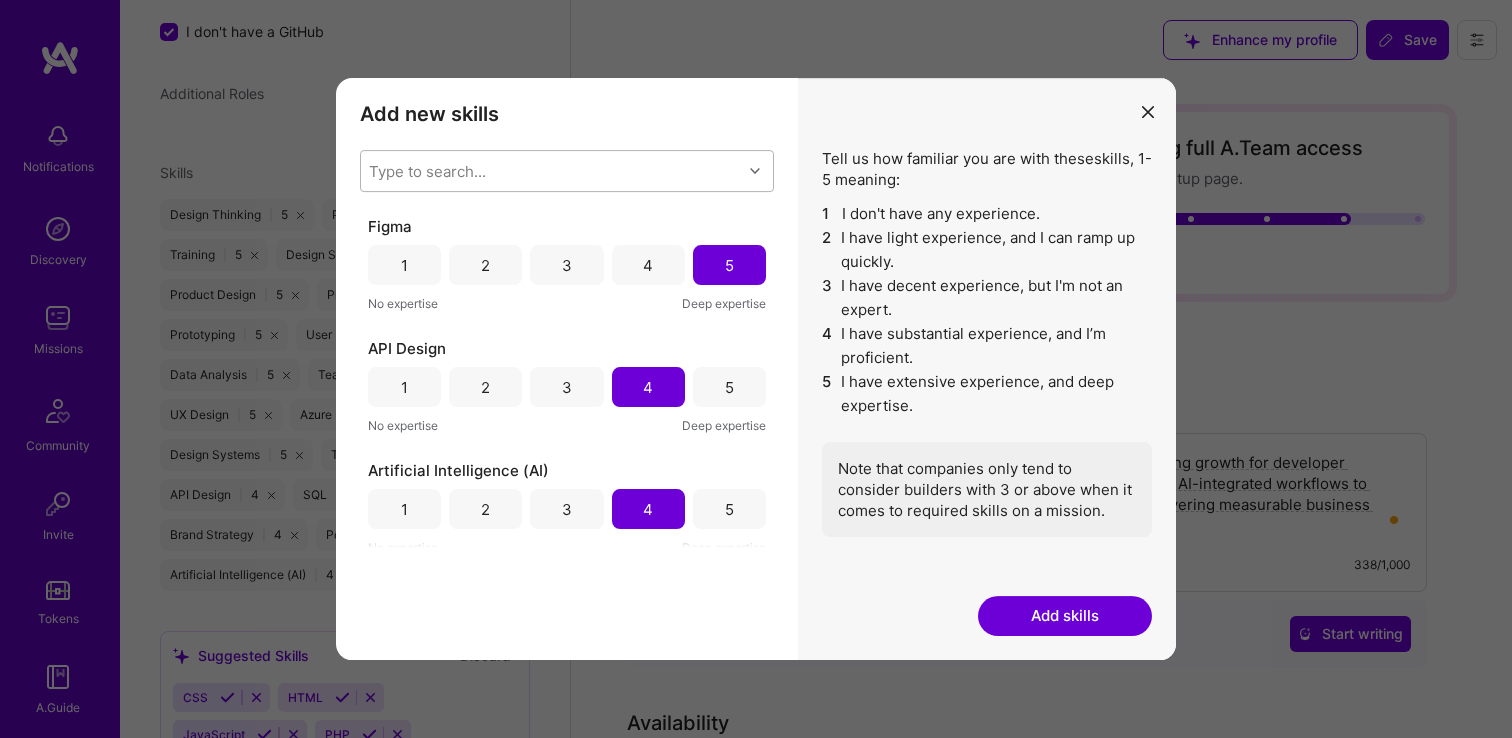 click on "Type to search..." at bounding box center [551, 171] 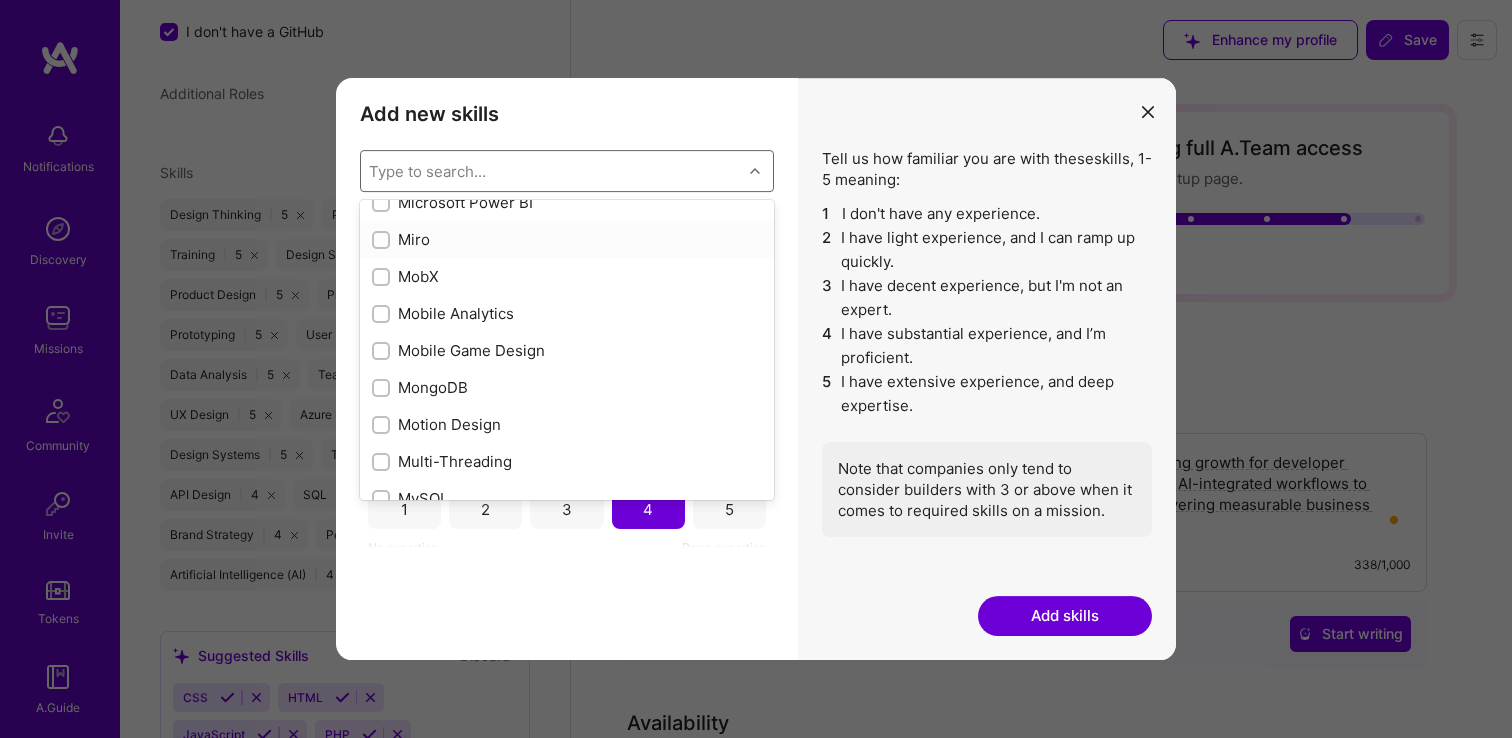 scroll, scrollTop: 7637, scrollLeft: 0, axis: vertical 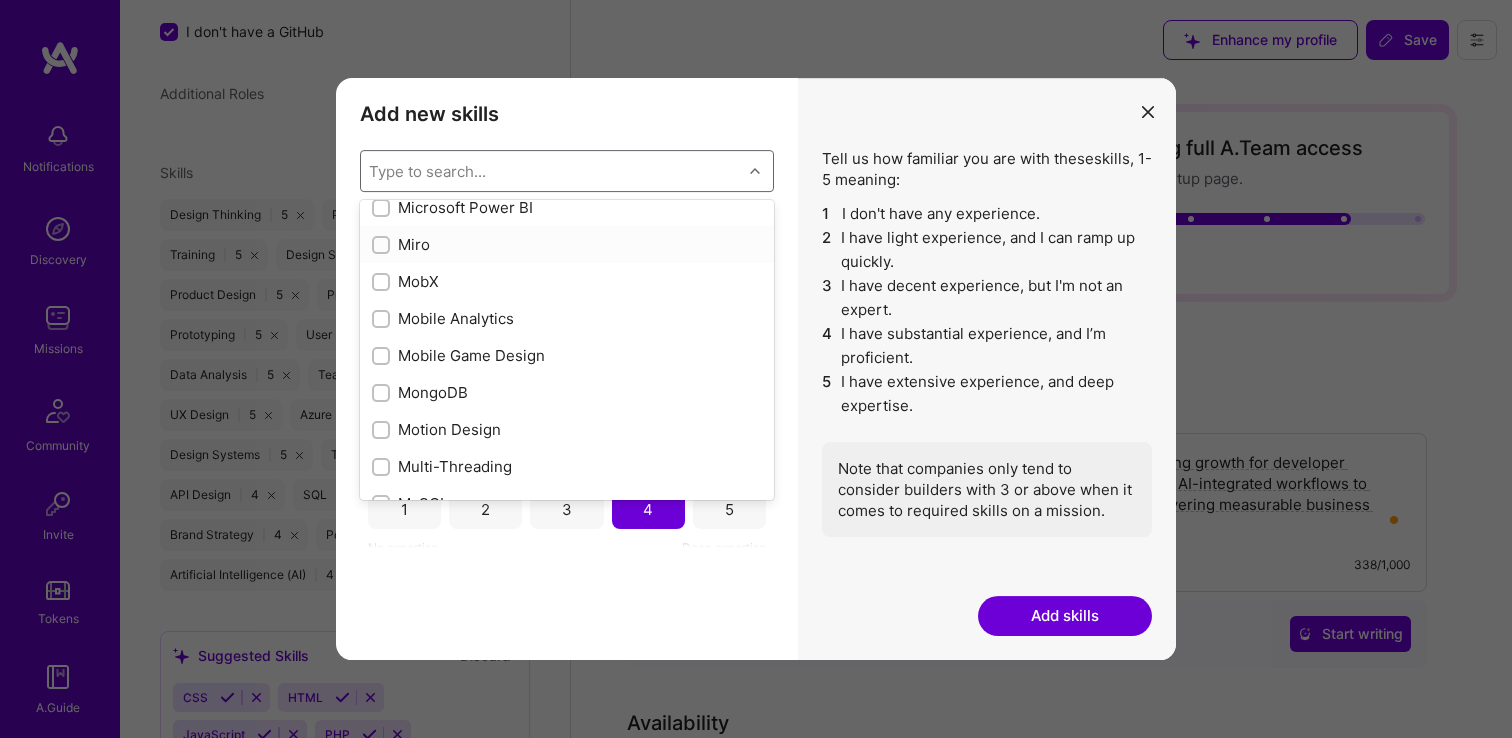 click on "Miro" at bounding box center [567, 244] 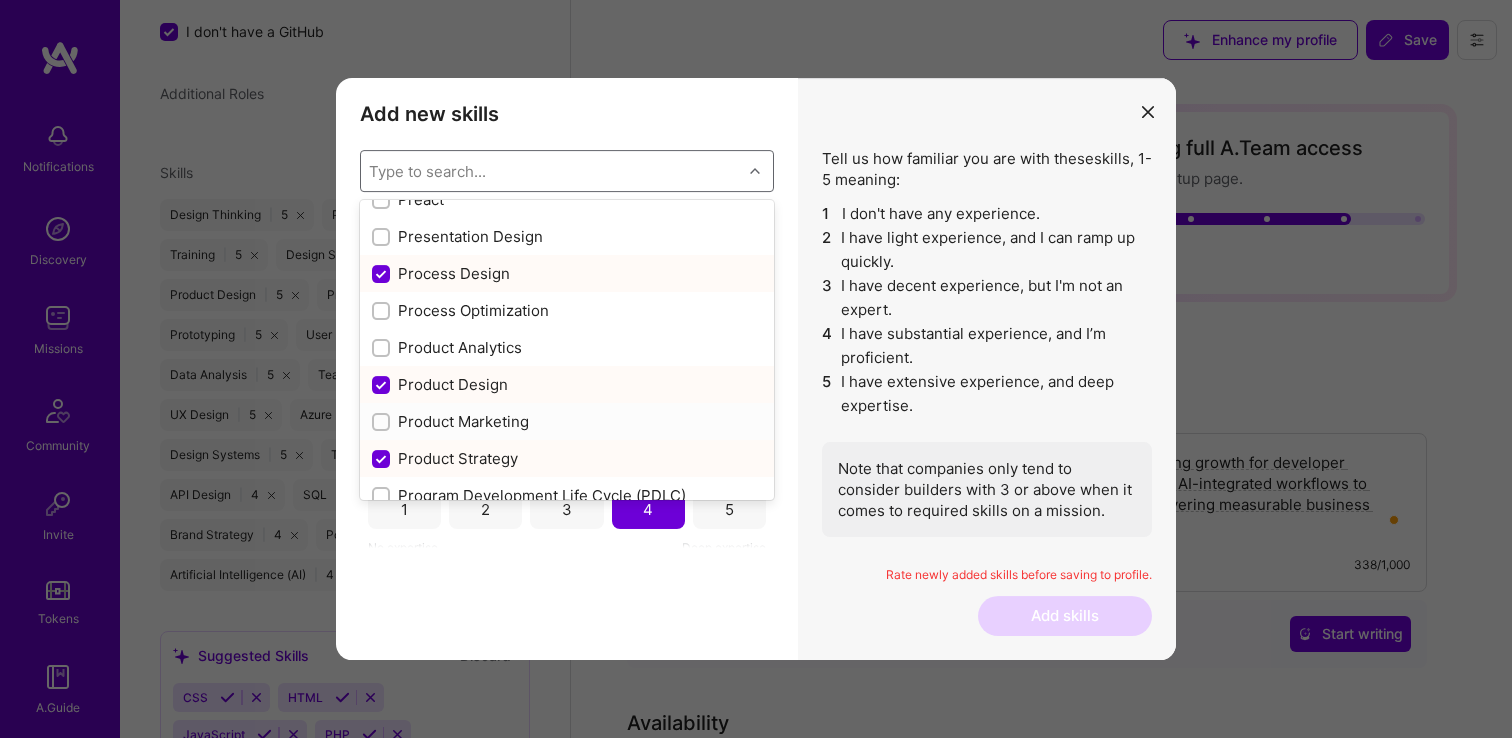 scroll, scrollTop: 9061, scrollLeft: 0, axis: vertical 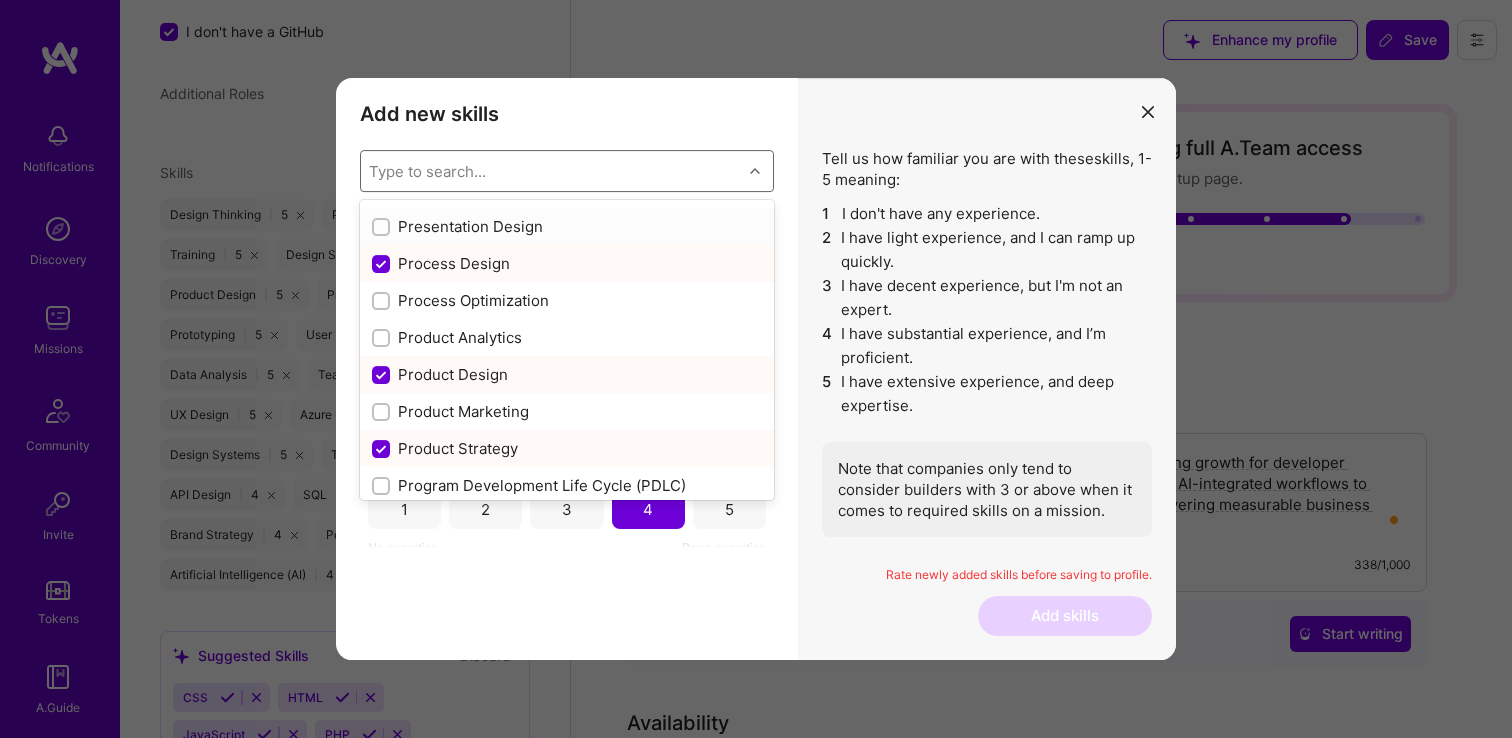 click on "Presentation Design" at bounding box center (567, 226) 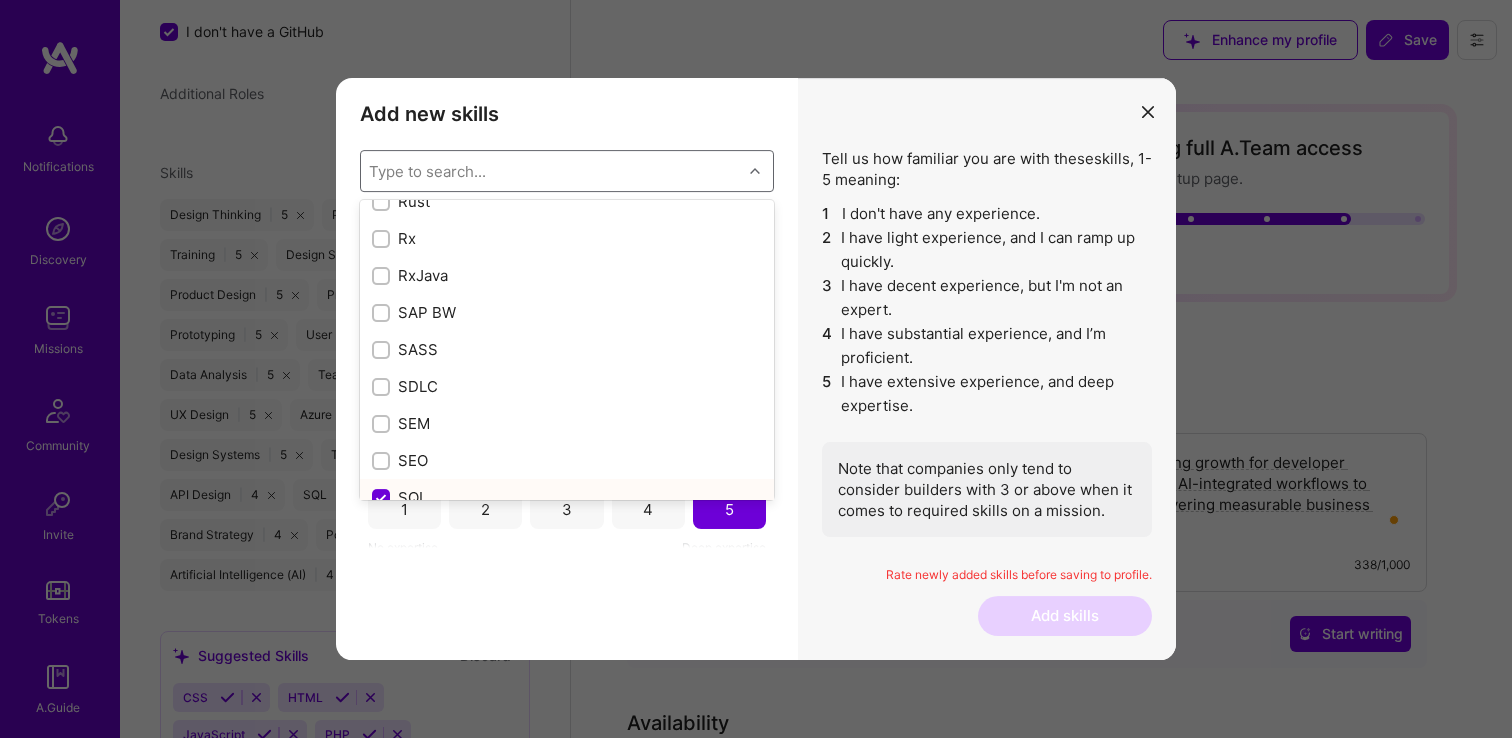 scroll, scrollTop: 10389, scrollLeft: 0, axis: vertical 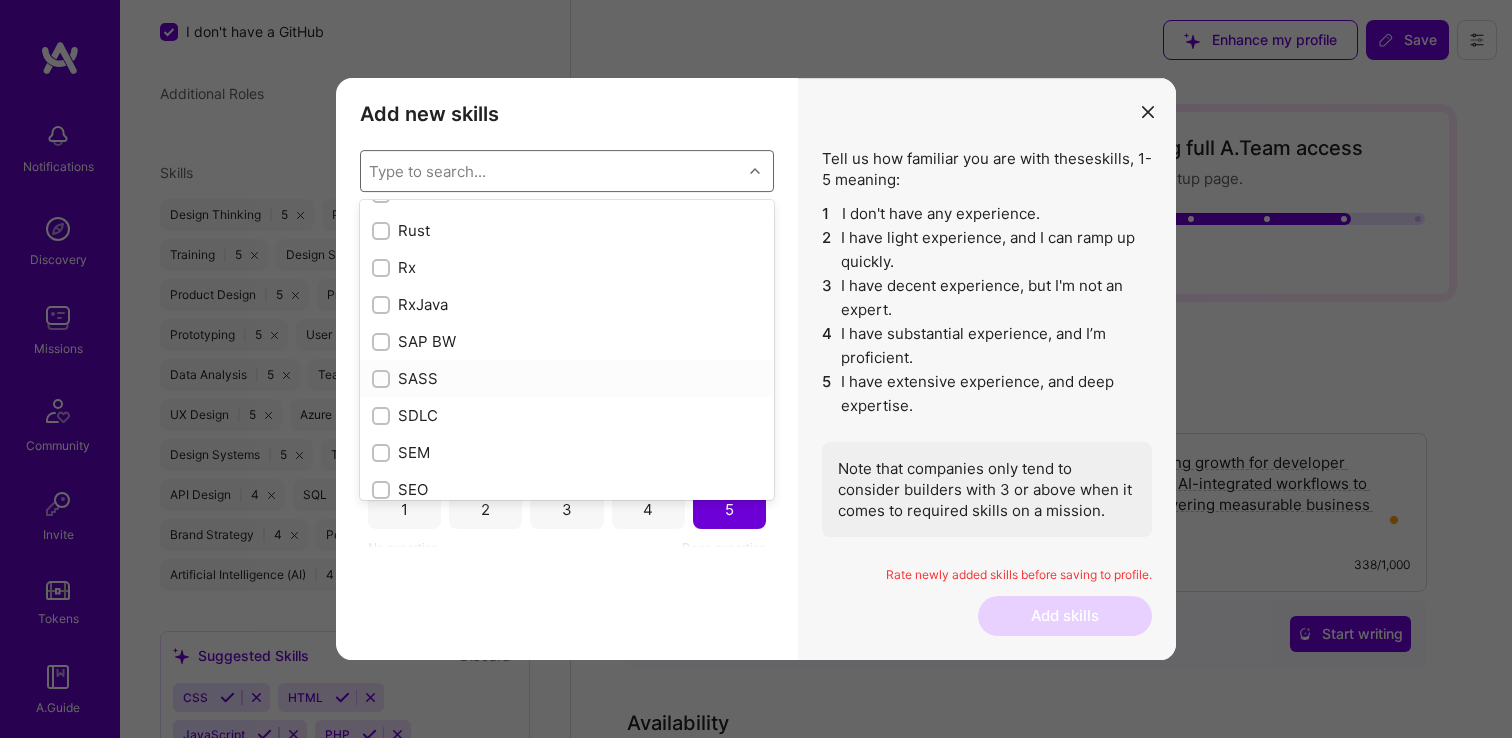 click on "SASS" at bounding box center (567, 378) 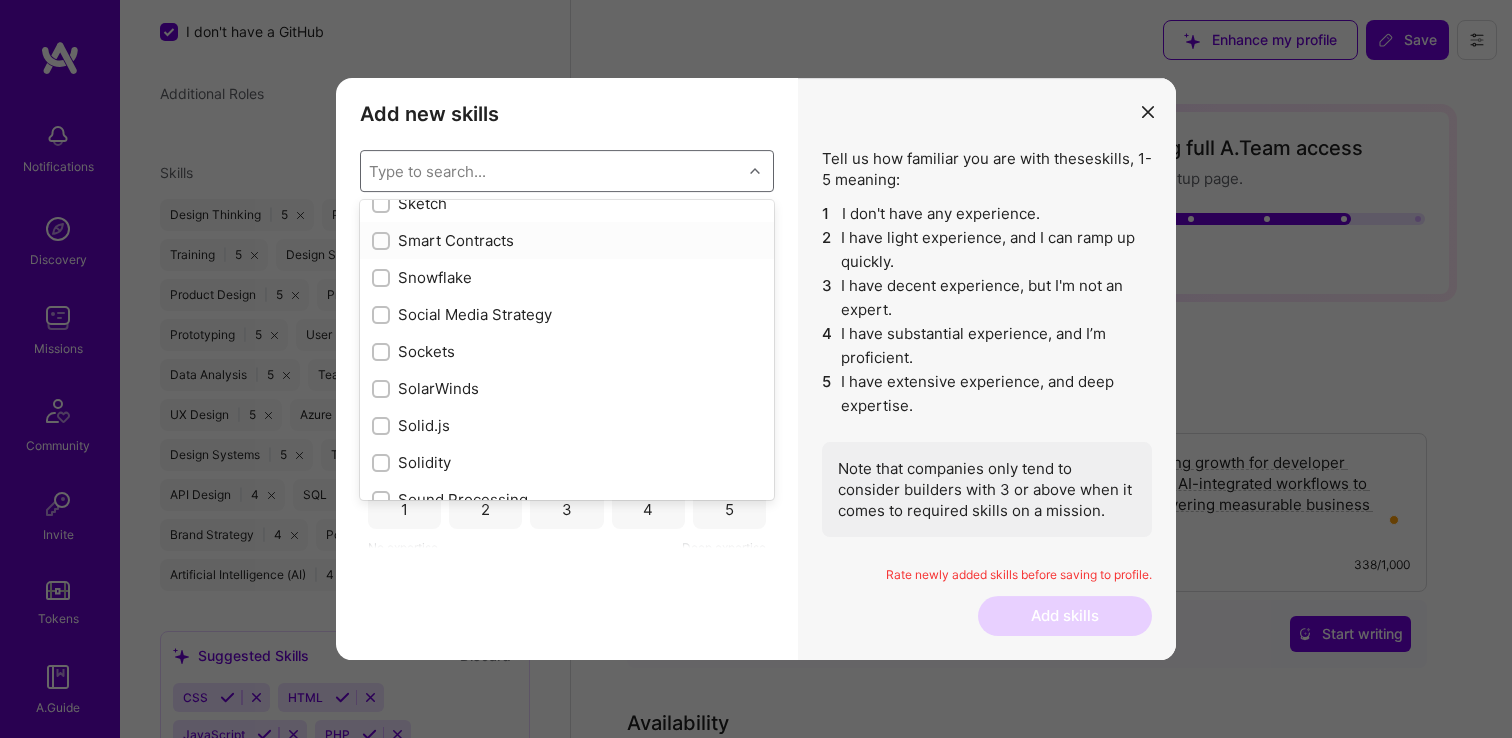 scroll, scrollTop: 11212, scrollLeft: 0, axis: vertical 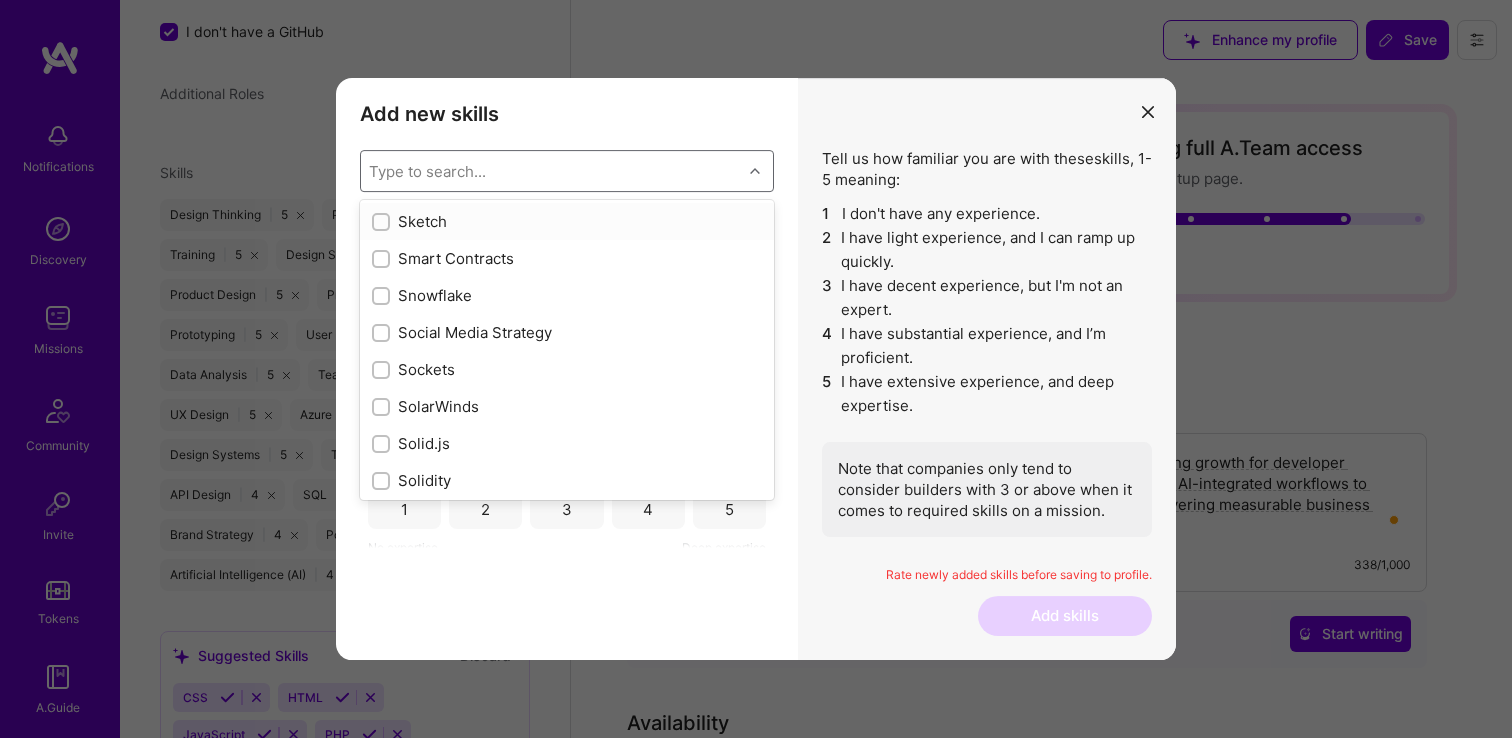 click on "Sketch" at bounding box center [567, 221] 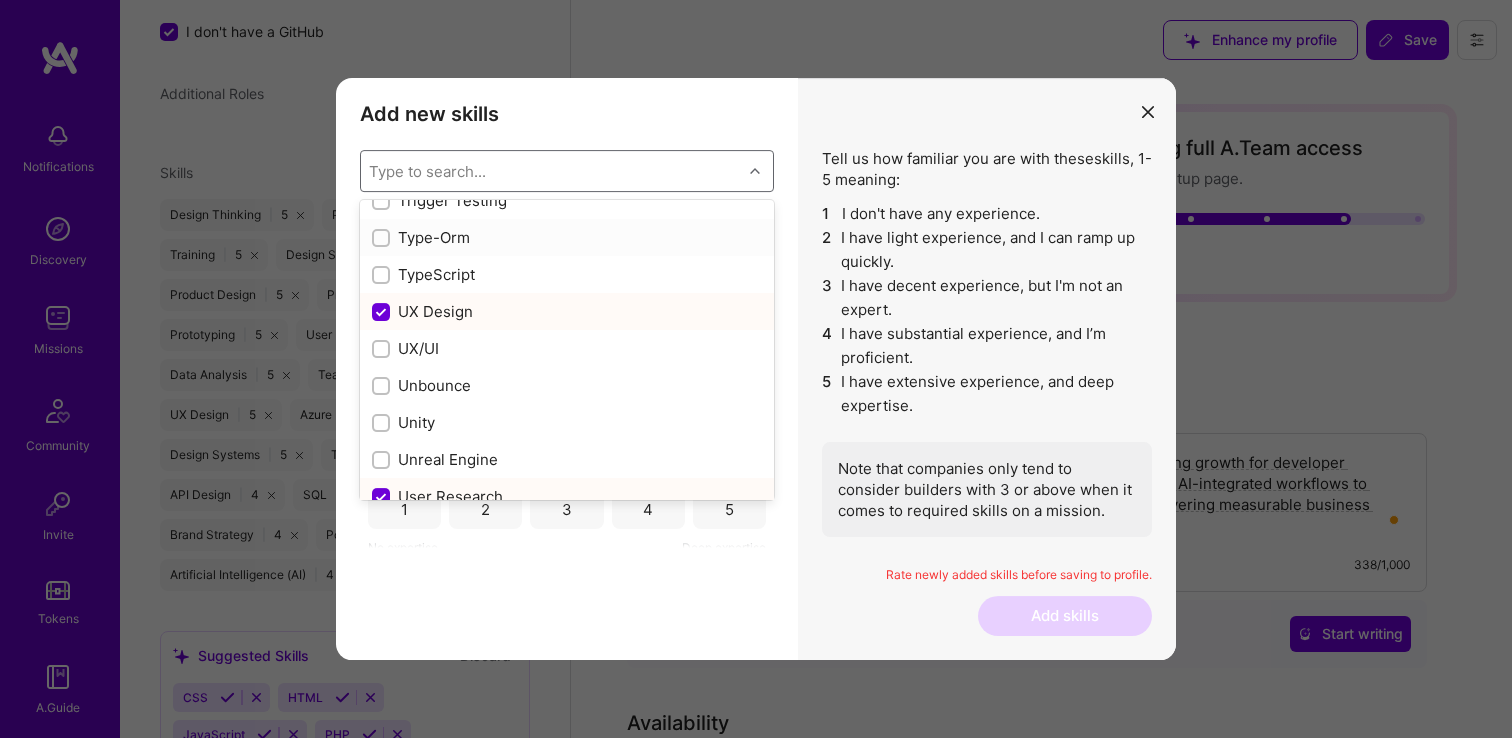scroll, scrollTop: 12577, scrollLeft: 0, axis: vertical 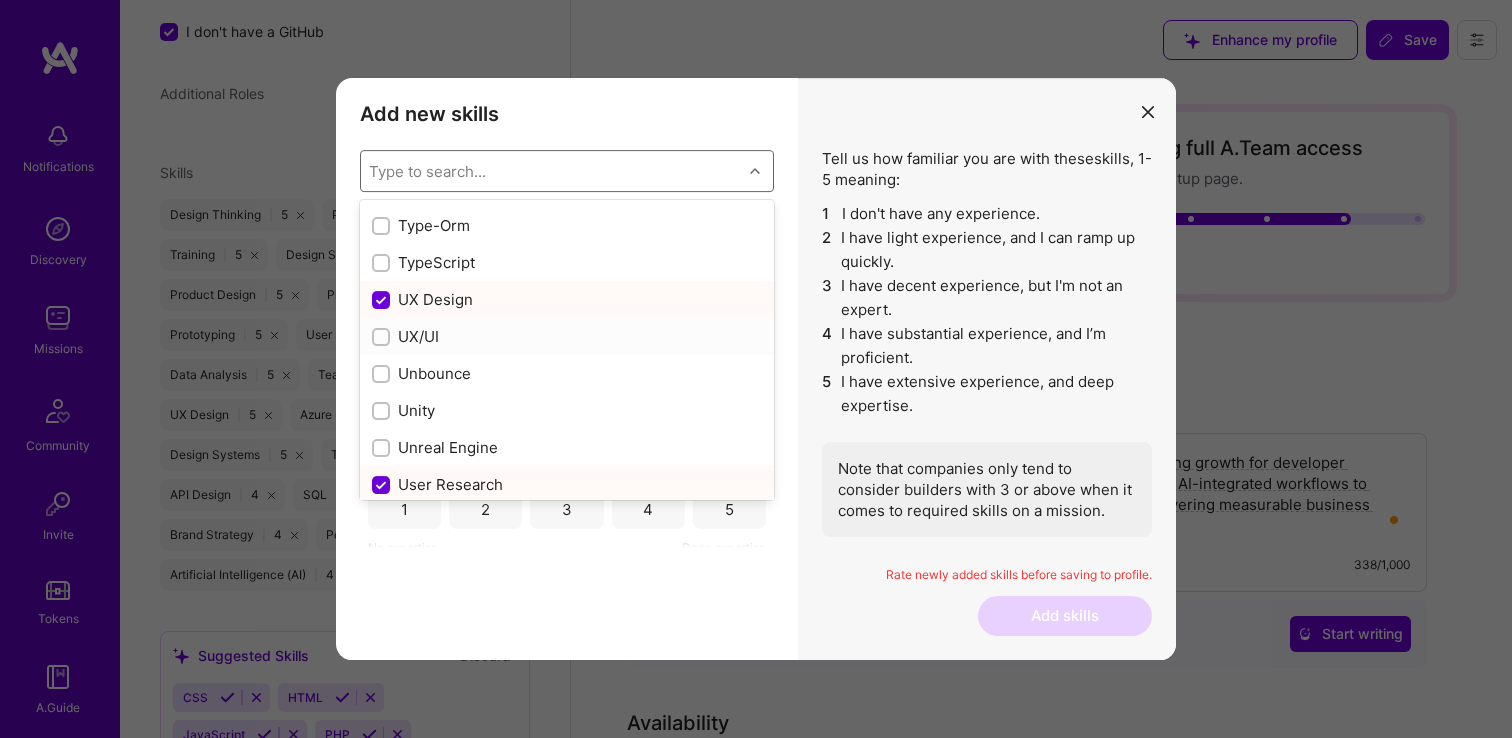 click on "UX/UI" at bounding box center (567, 336) 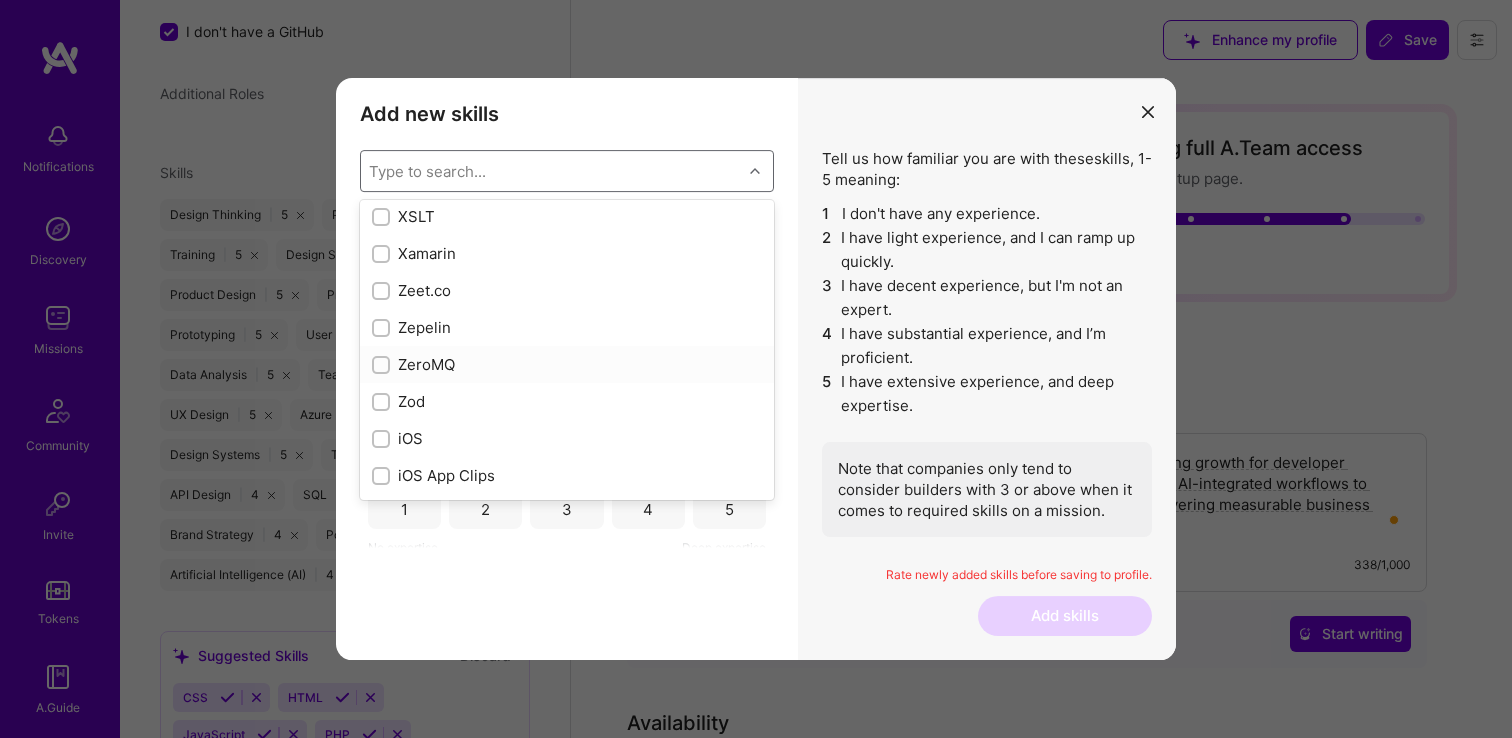 scroll, scrollTop: 13577, scrollLeft: 0, axis: vertical 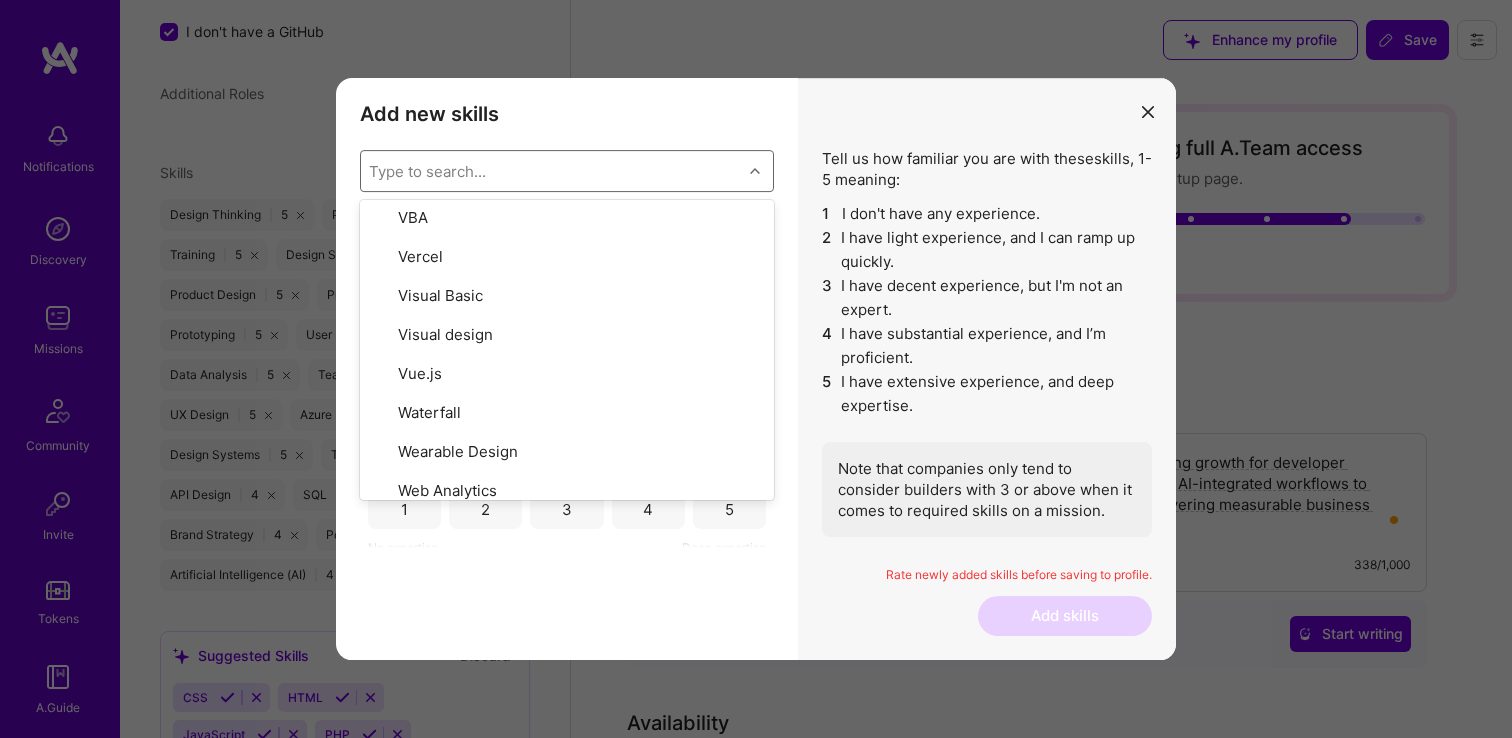 click on "Type to search..." at bounding box center (551, 171) 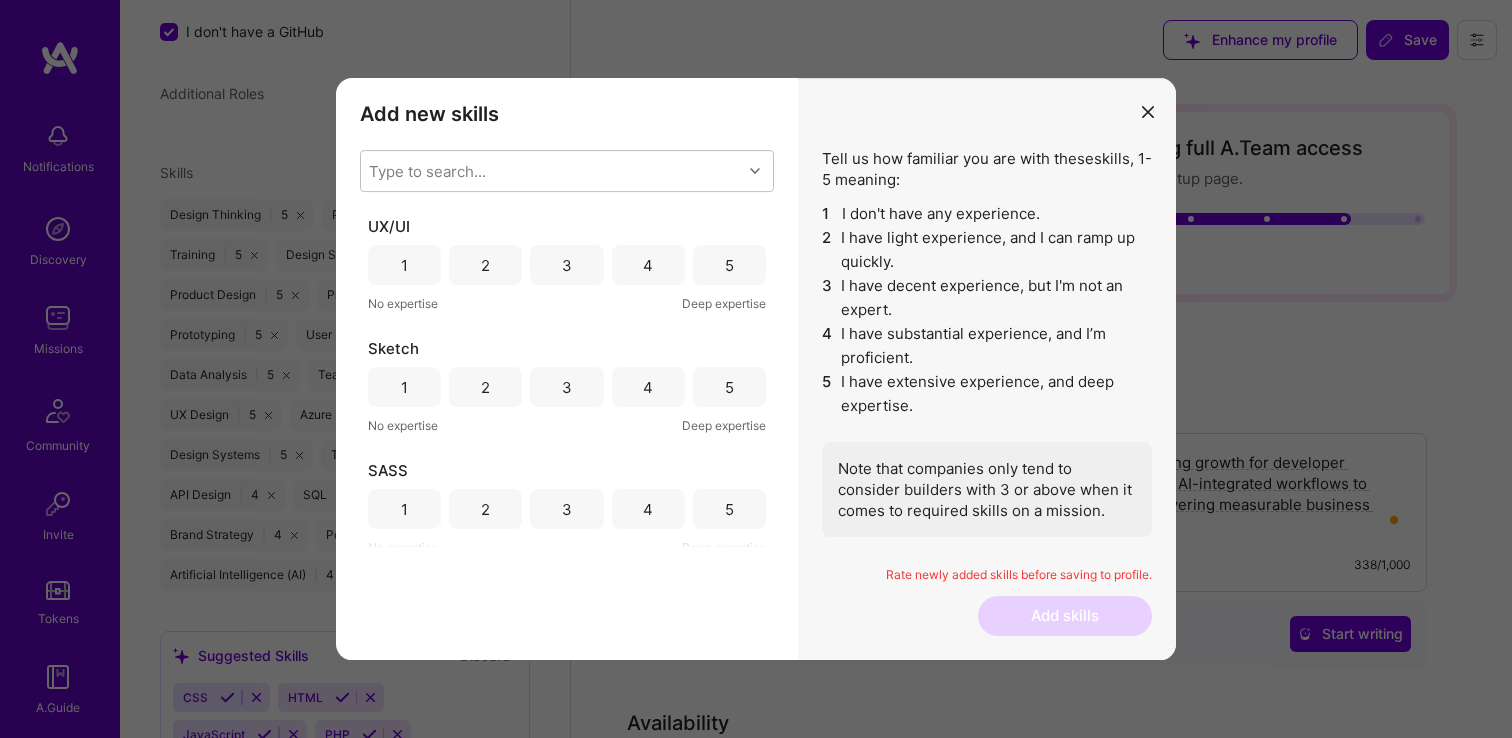 click on "5" at bounding box center (729, 265) 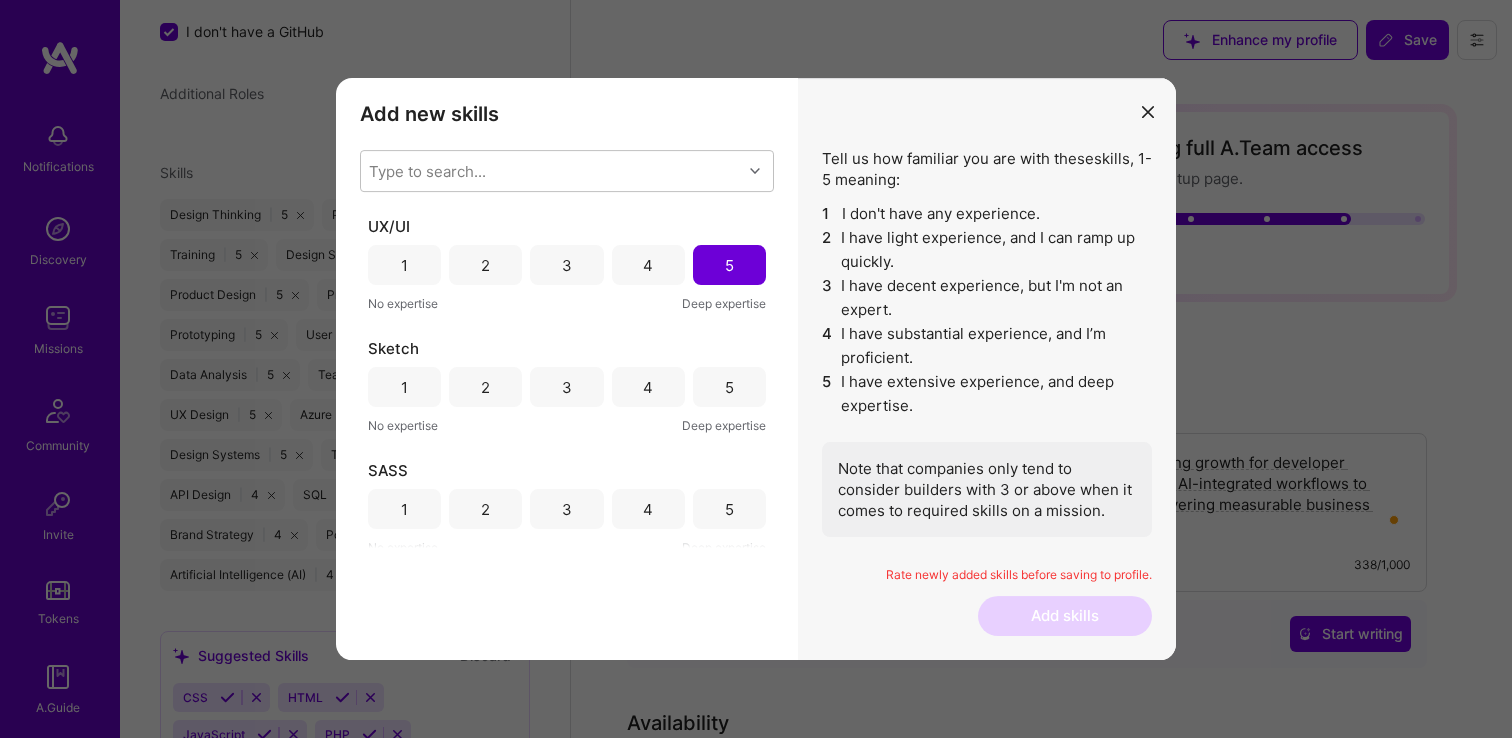 click on "4" at bounding box center [648, 387] 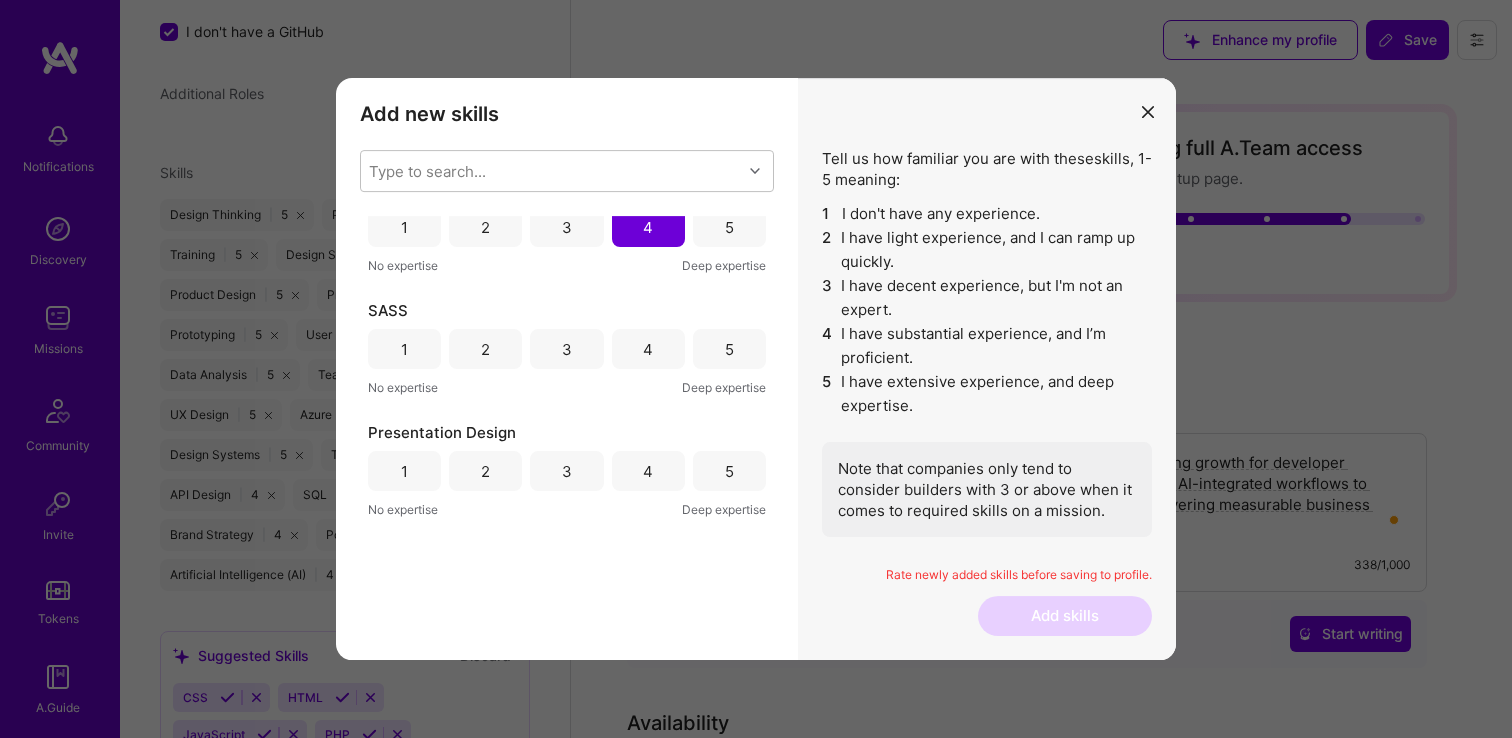 scroll, scrollTop: 201, scrollLeft: 0, axis: vertical 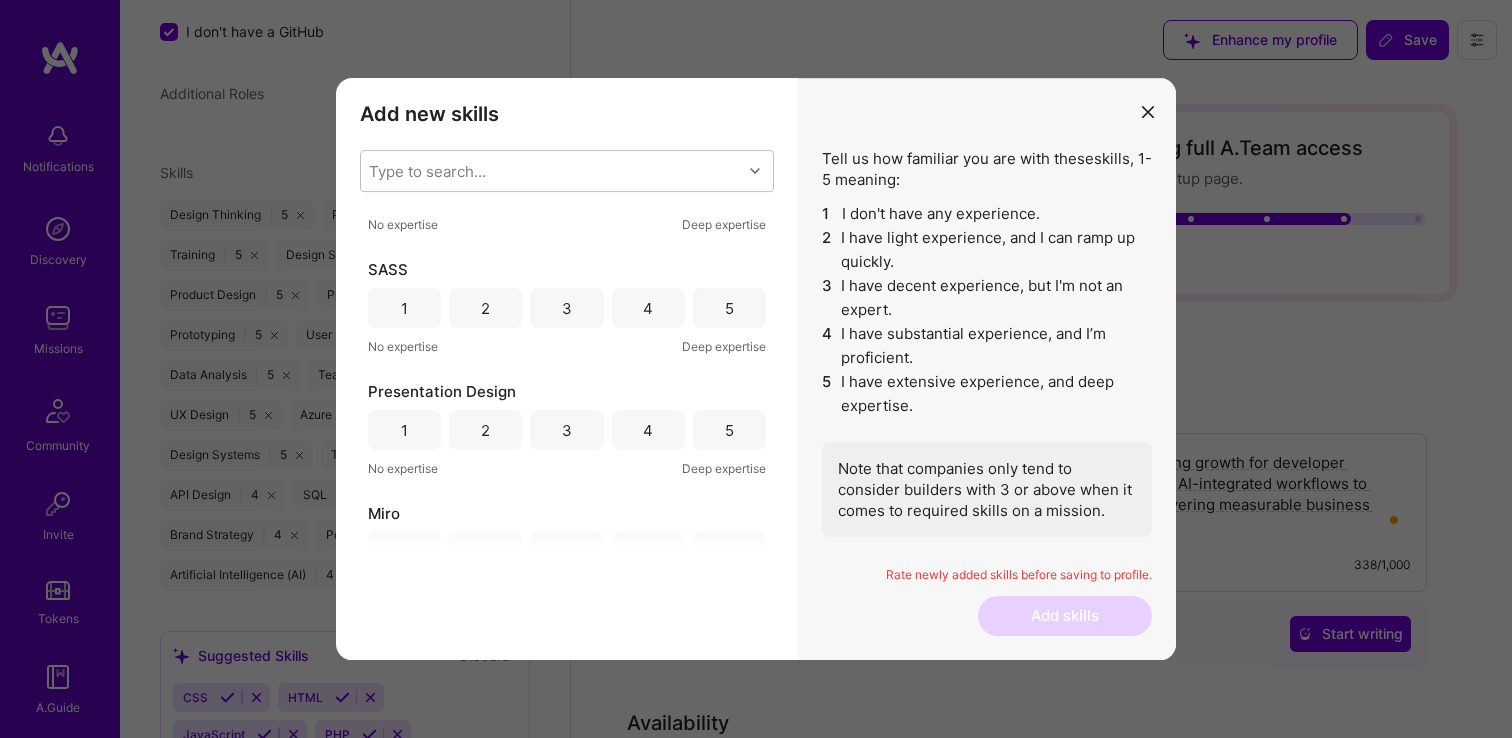 click on "5" at bounding box center (729, 308) 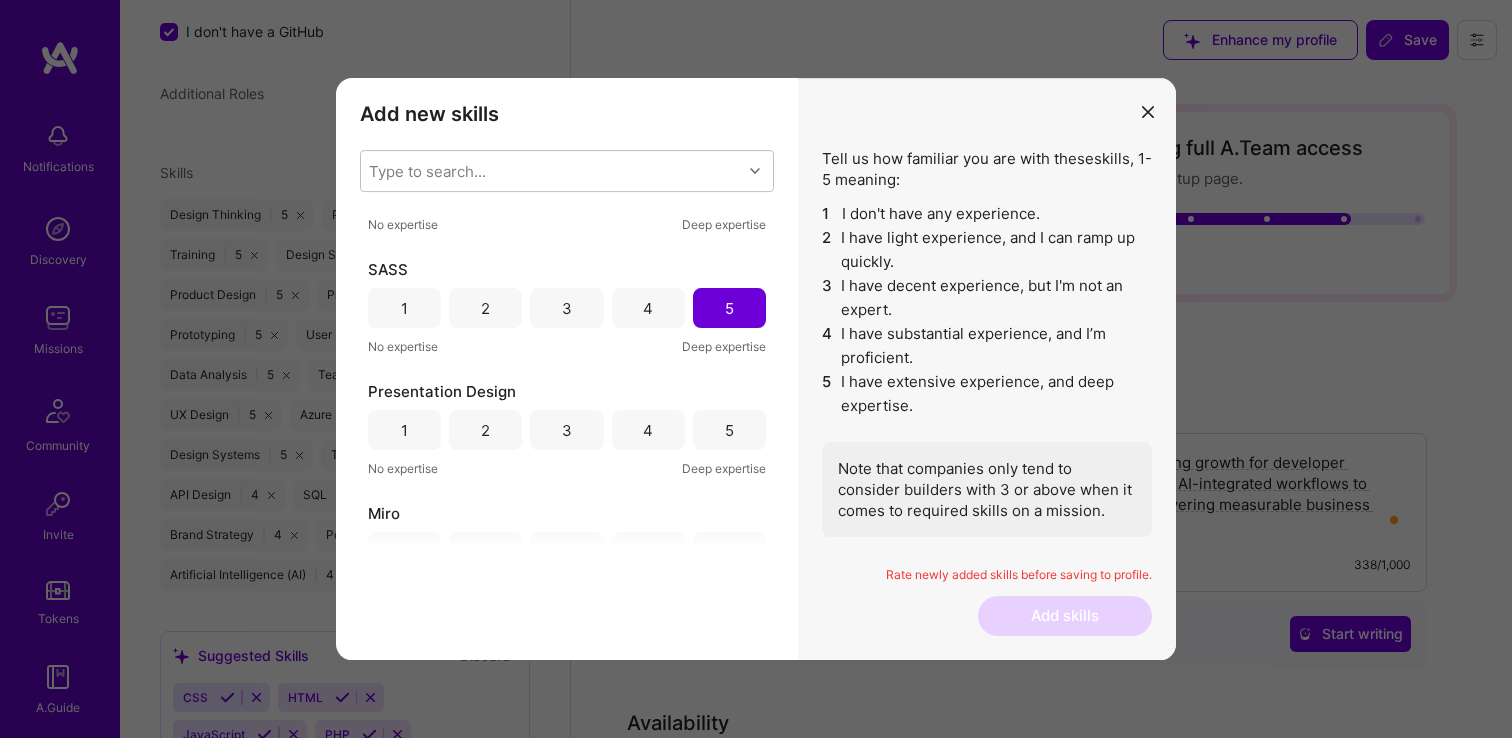 click on "4" at bounding box center (648, 430) 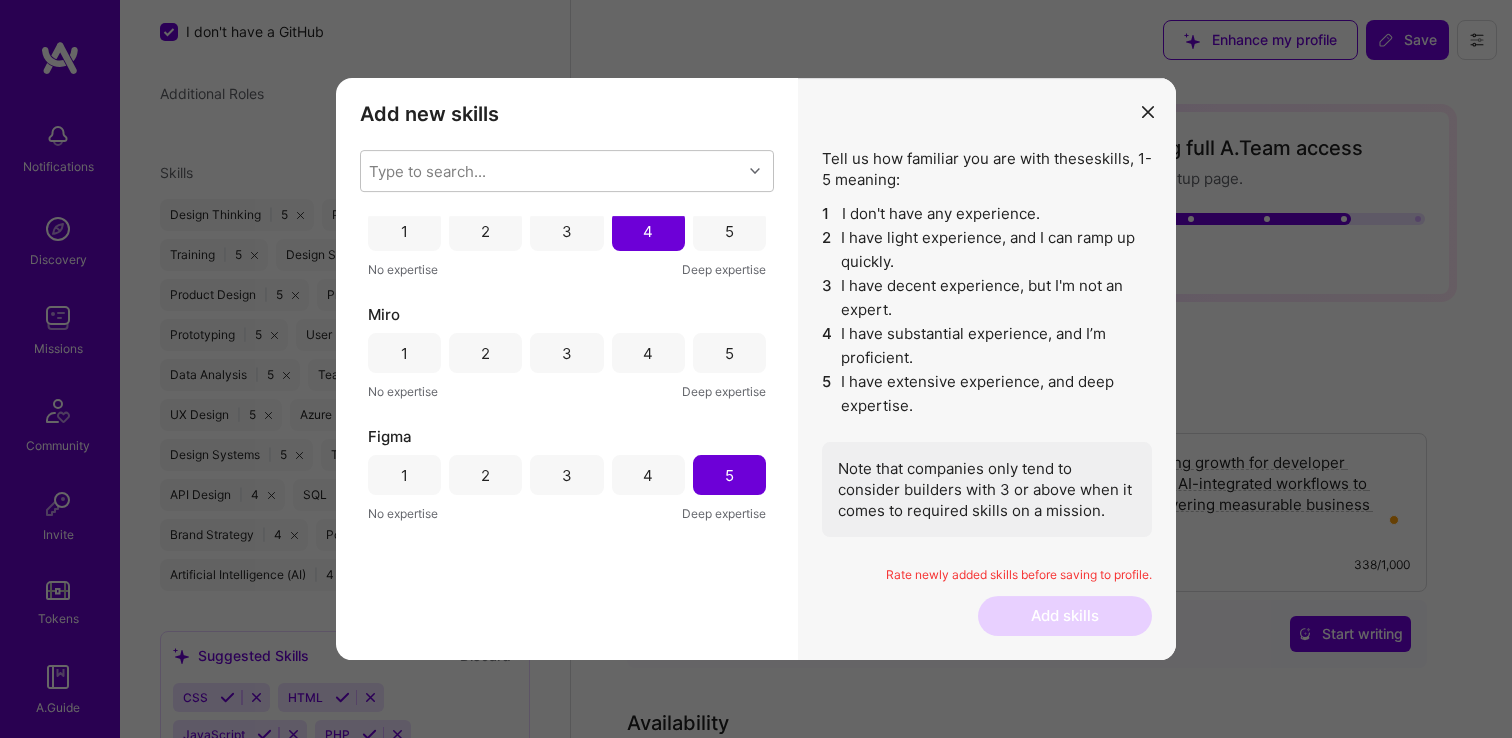 scroll, scrollTop: 416, scrollLeft: 0, axis: vertical 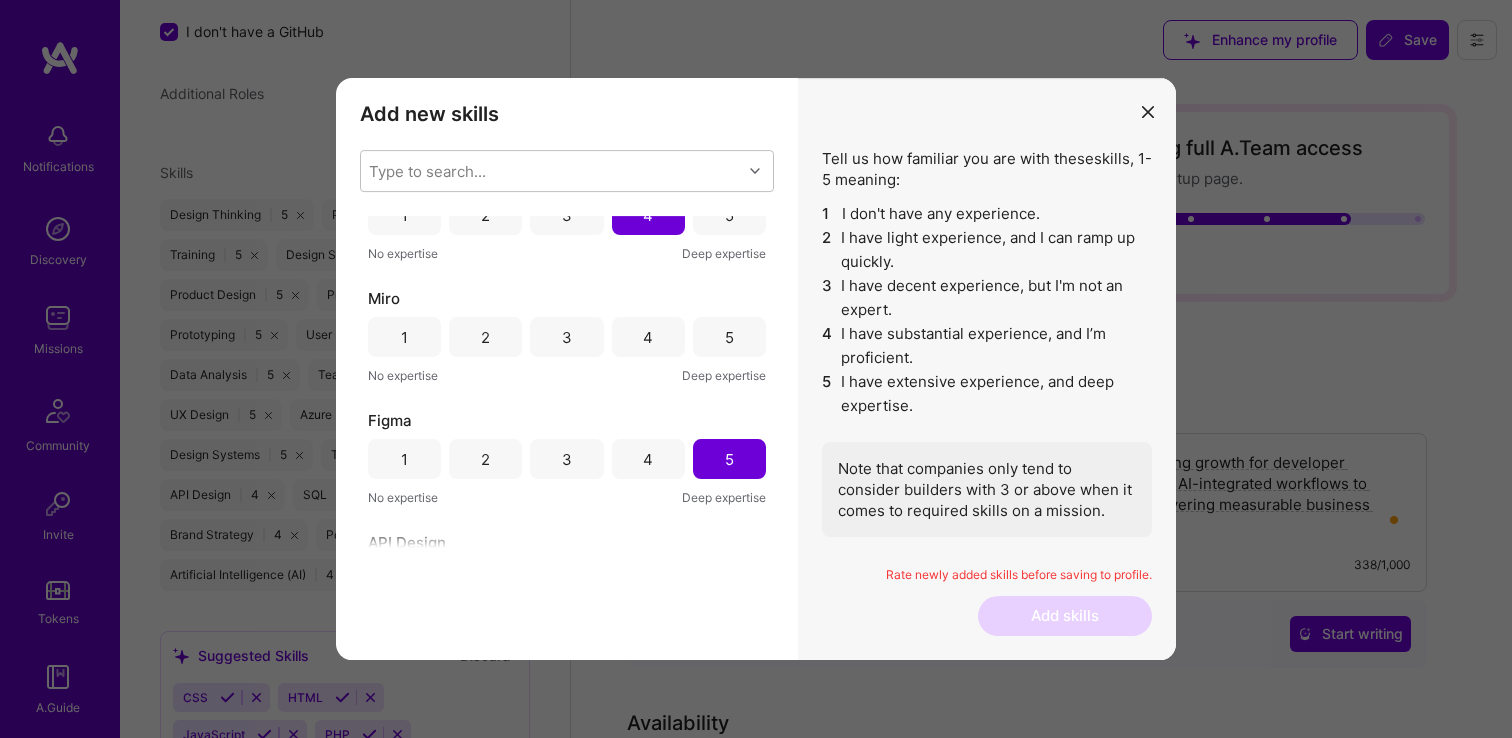 click on "5" at bounding box center [729, 337] 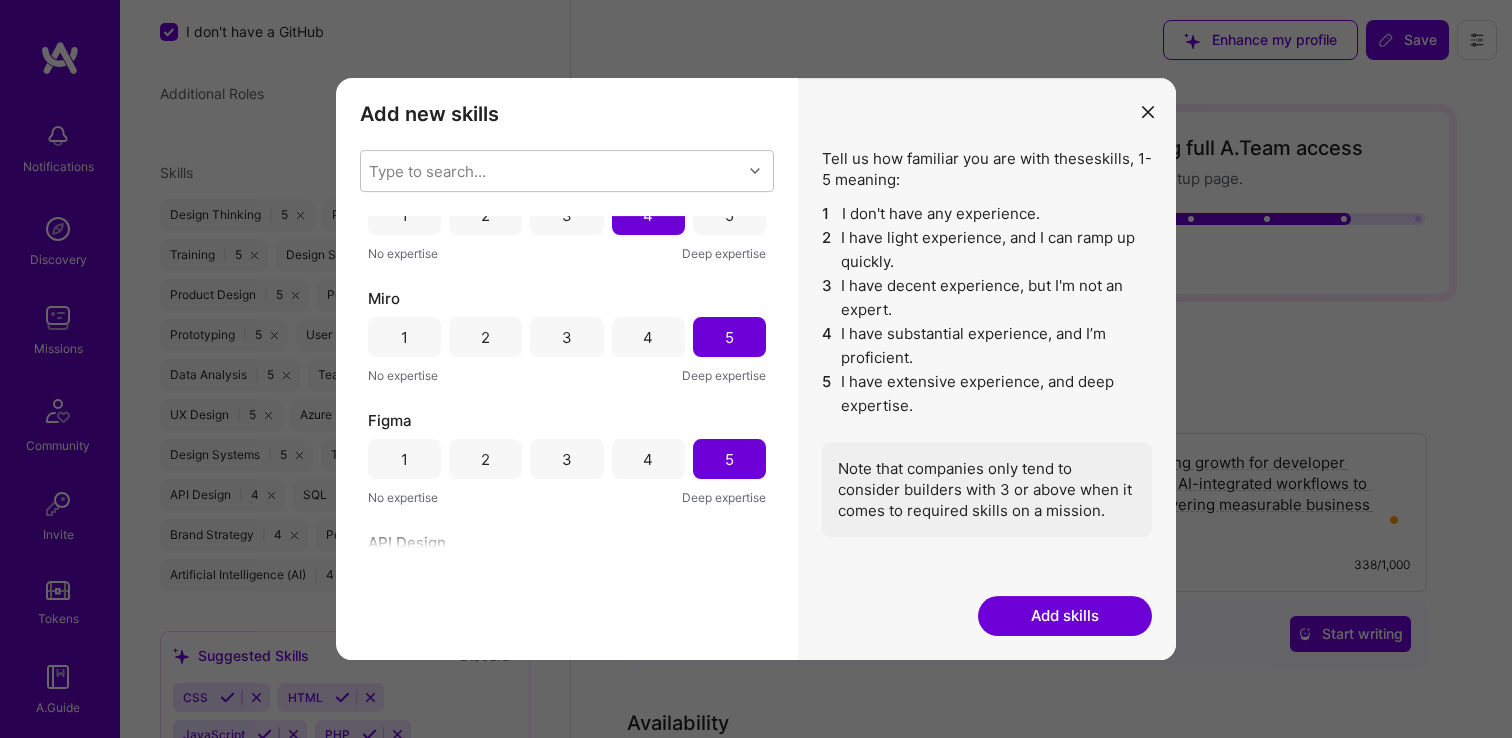 click on "Add skills" at bounding box center (1065, 616) 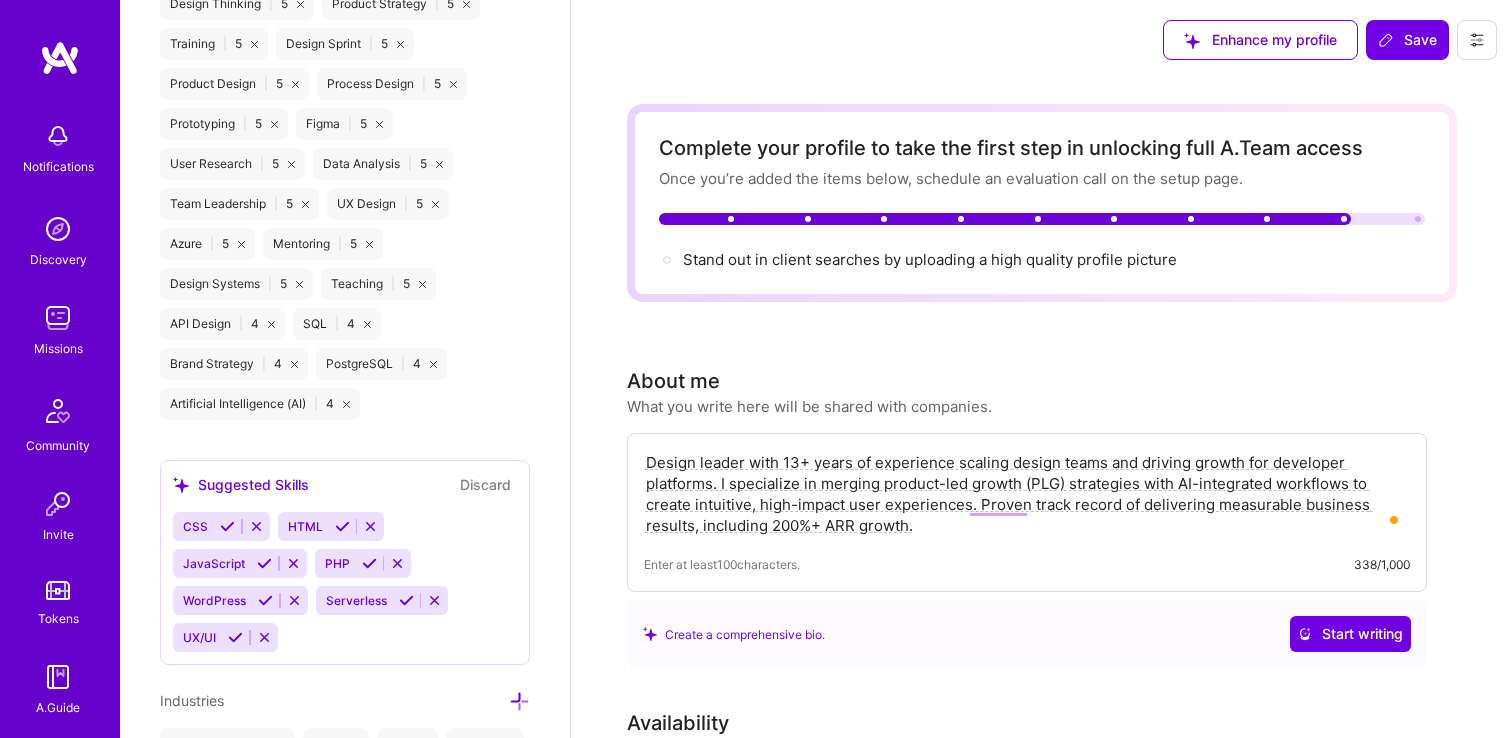 scroll, scrollTop: 2269, scrollLeft: 0, axis: vertical 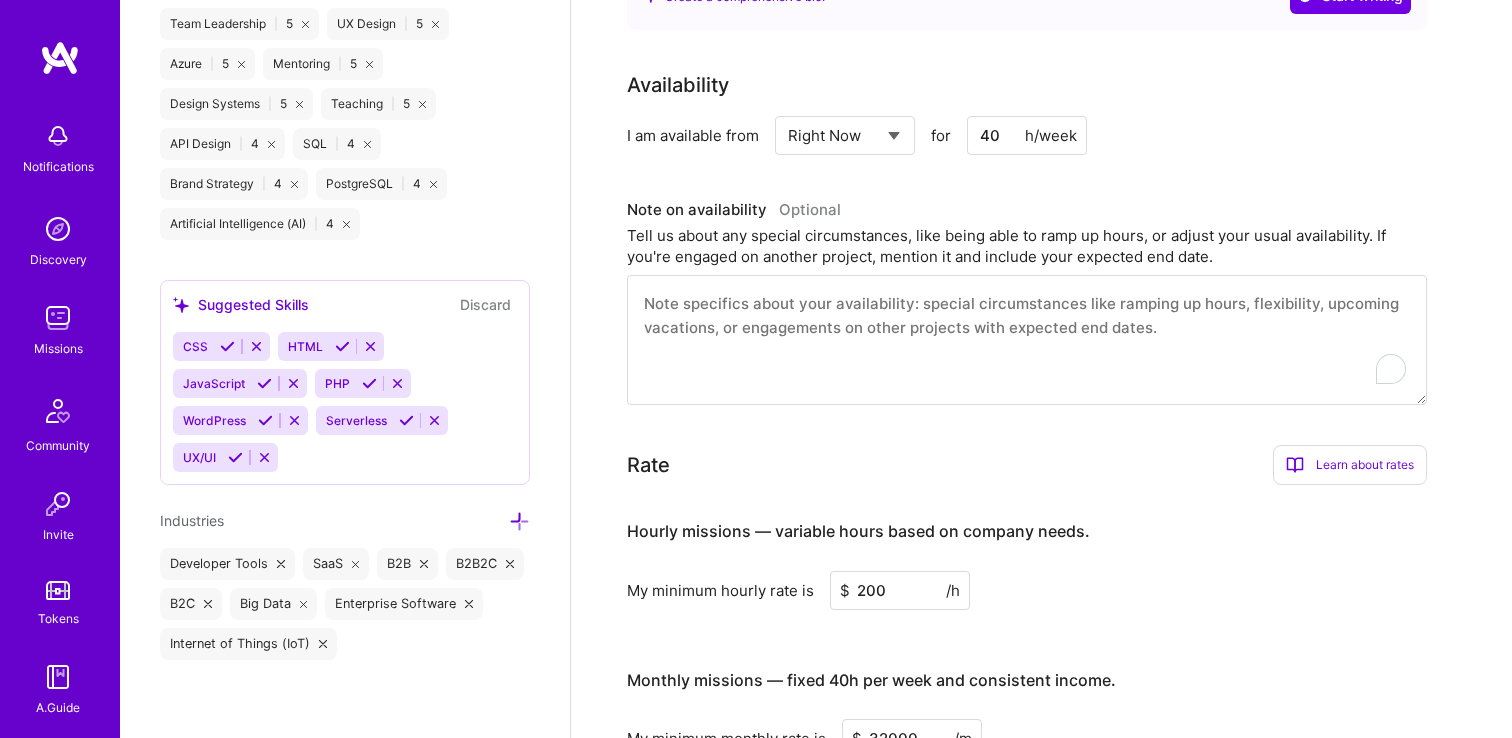 click at bounding box center [1027, 340] 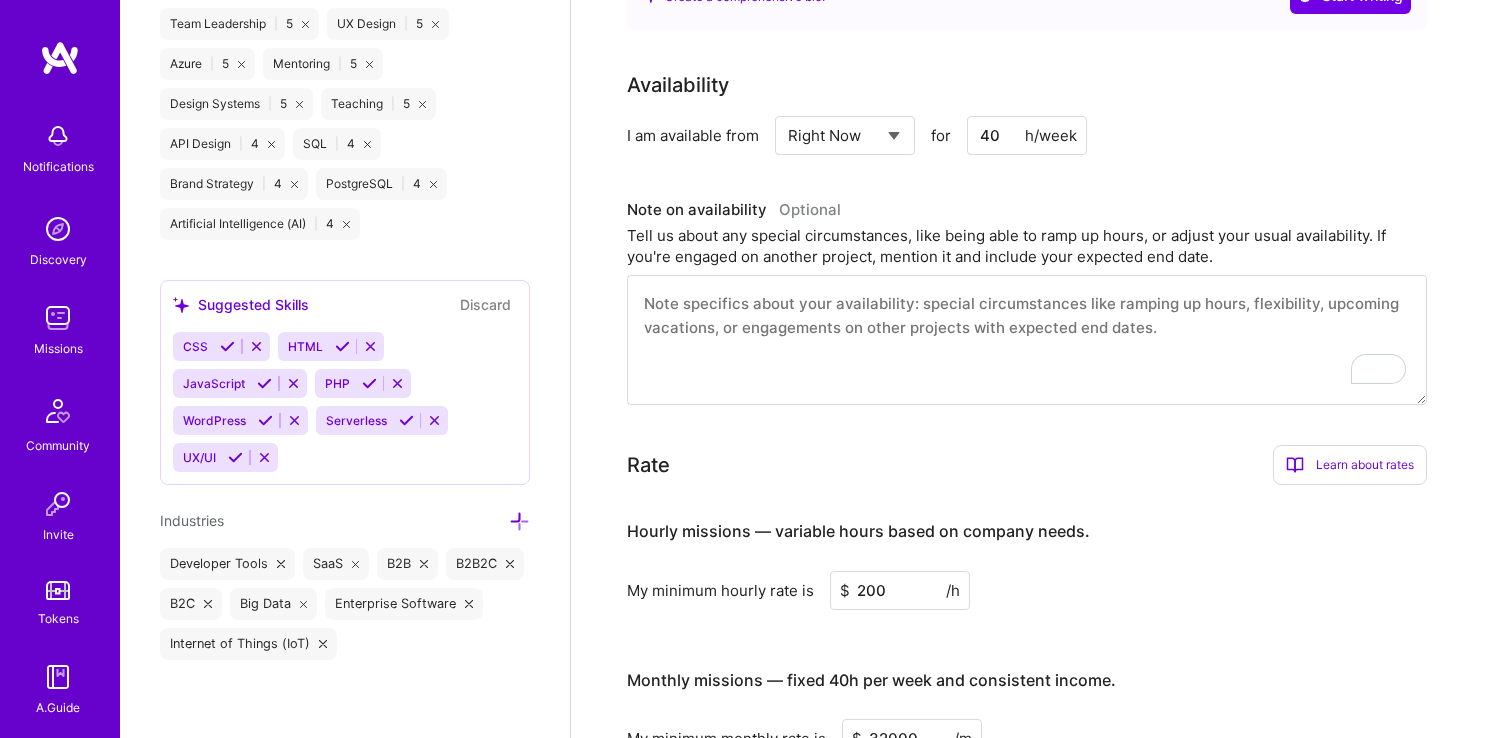 click on "Select... Right Now Future Date Not Available" at bounding box center (845, 135) 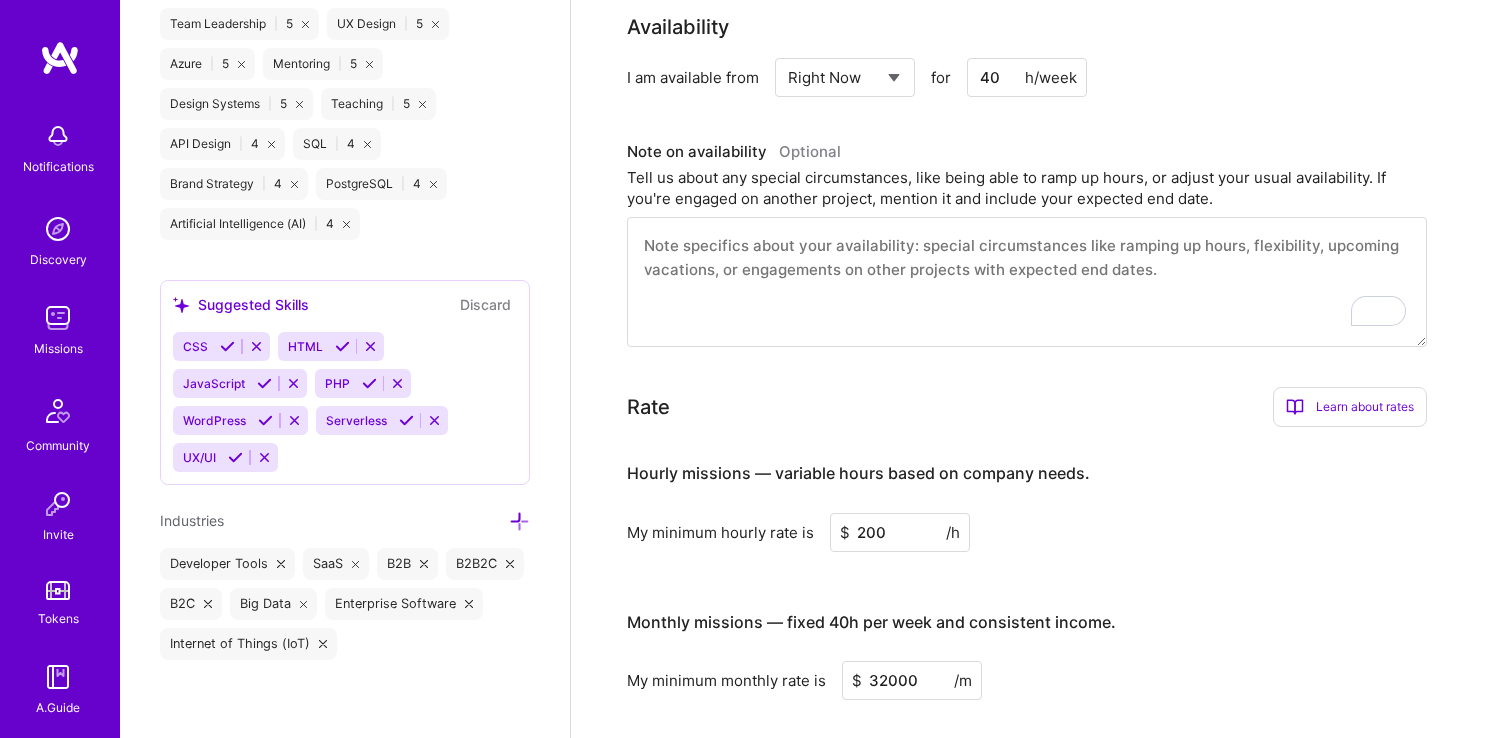 scroll, scrollTop: 0, scrollLeft: 0, axis: both 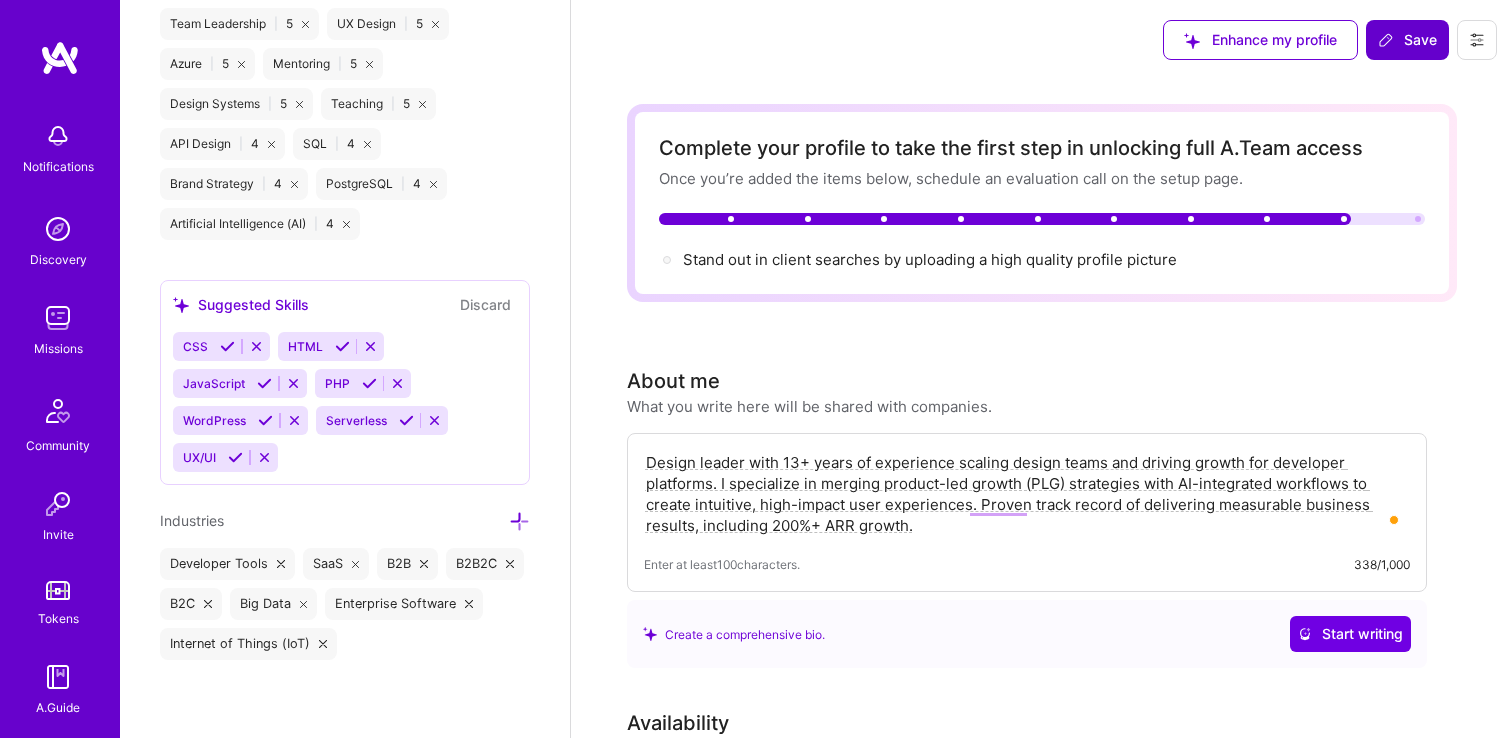click on "Save" at bounding box center [1407, 40] 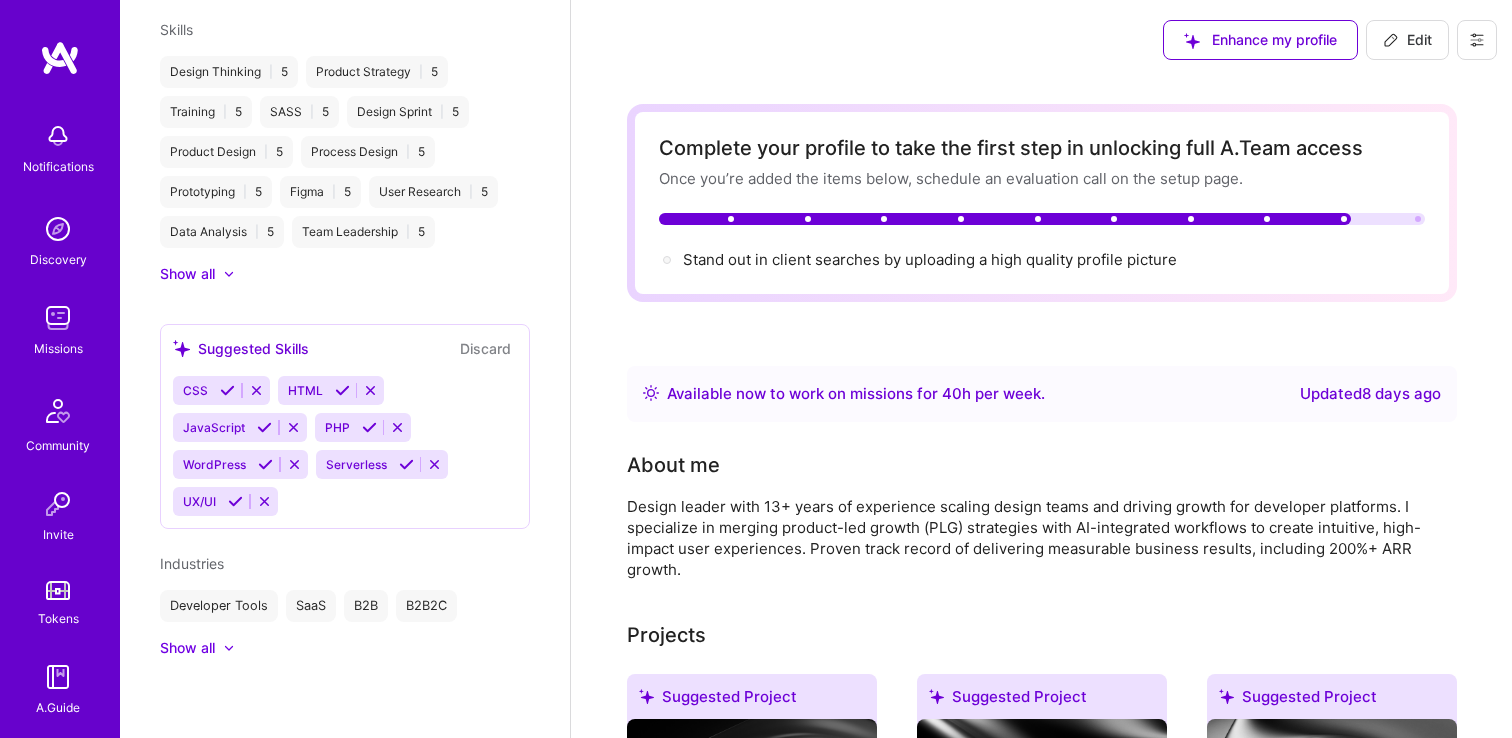 scroll, scrollTop: 888, scrollLeft: 0, axis: vertical 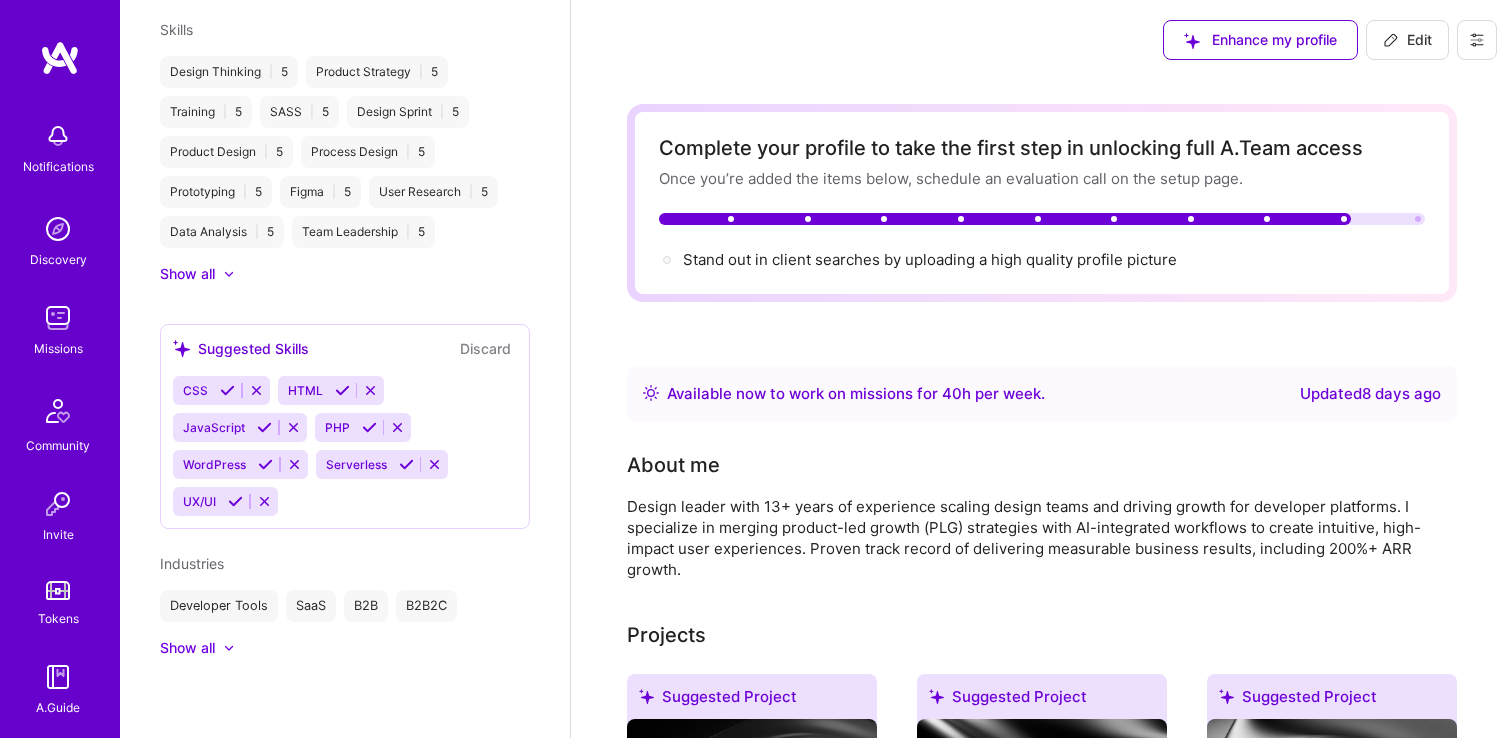 click on "Edit" at bounding box center (1407, 40) 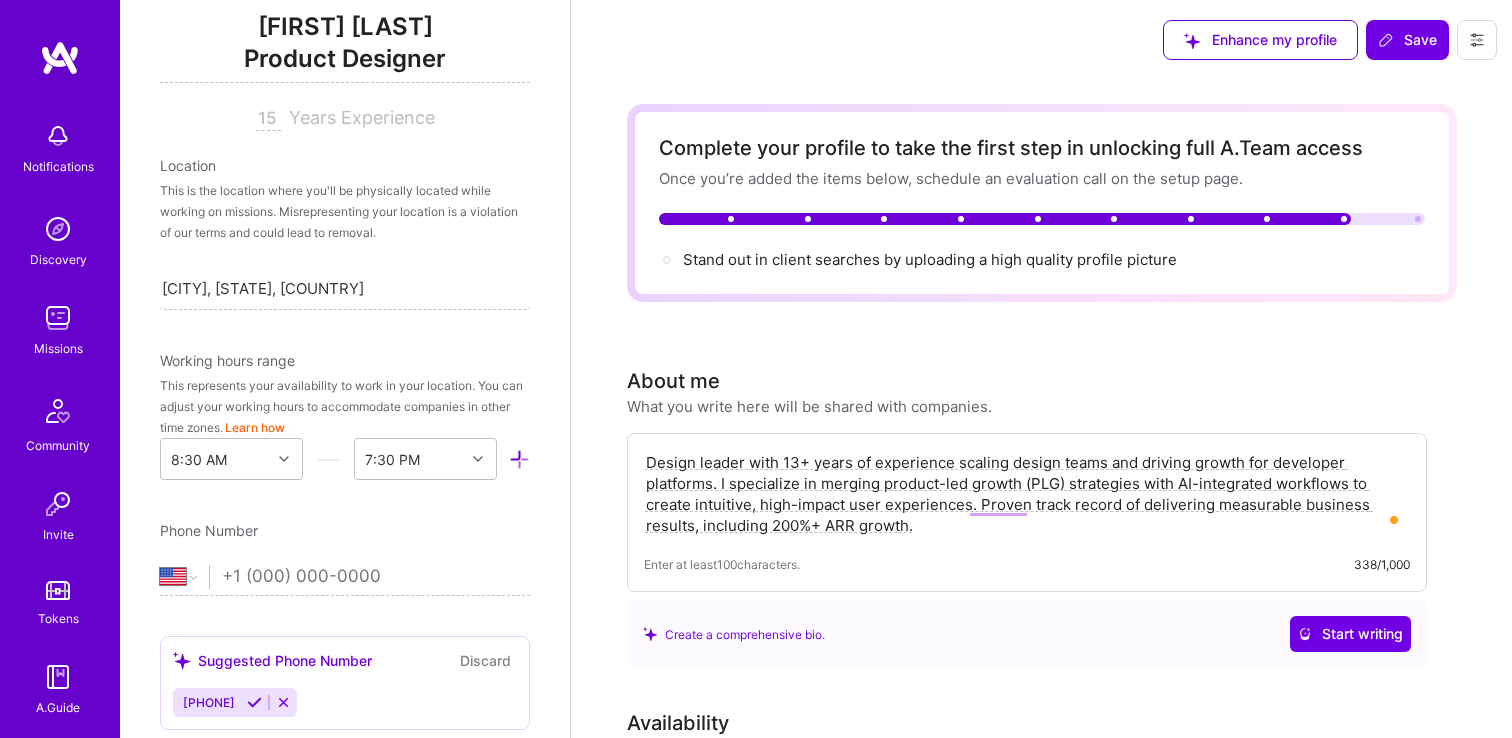 scroll, scrollTop: 0, scrollLeft: 0, axis: both 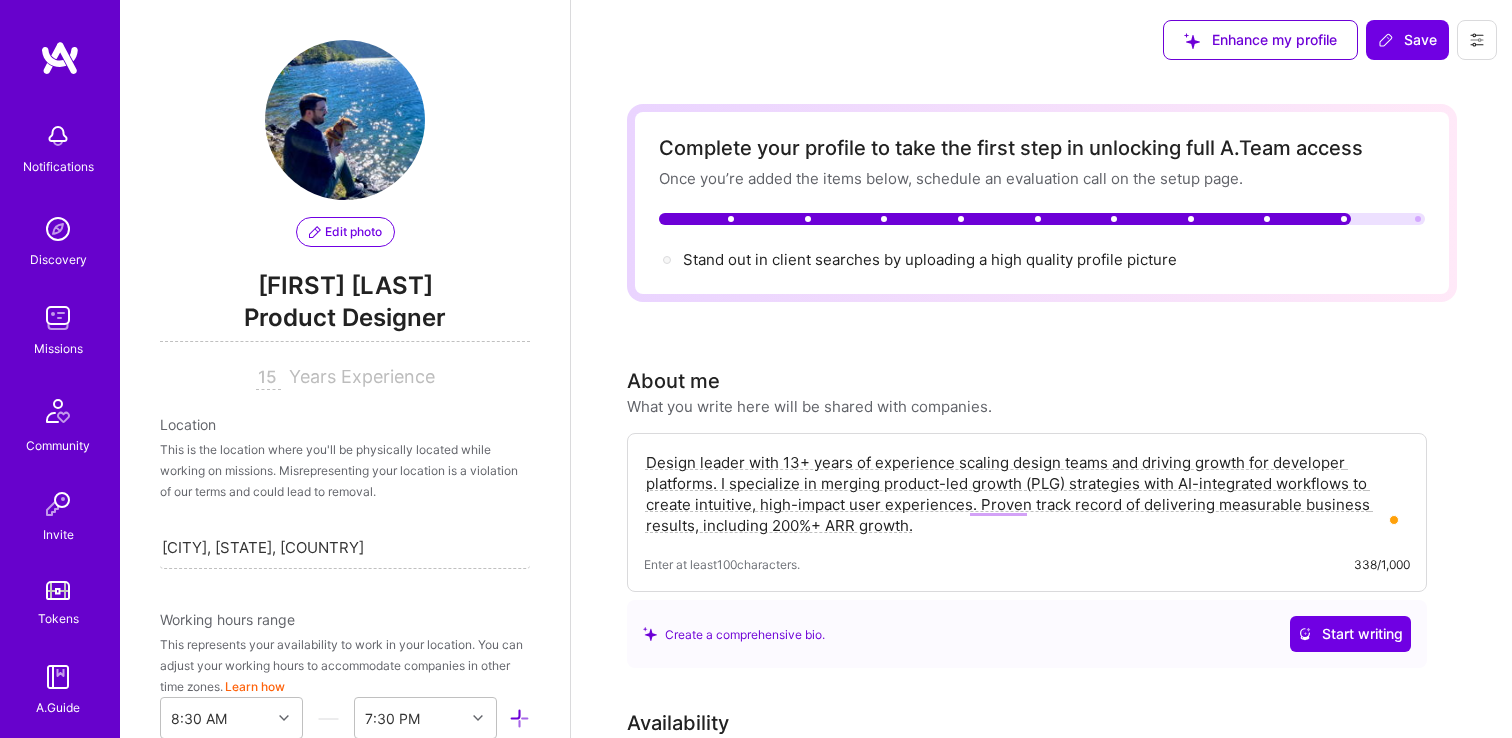 click on "Edit photo" at bounding box center (345, 232) 